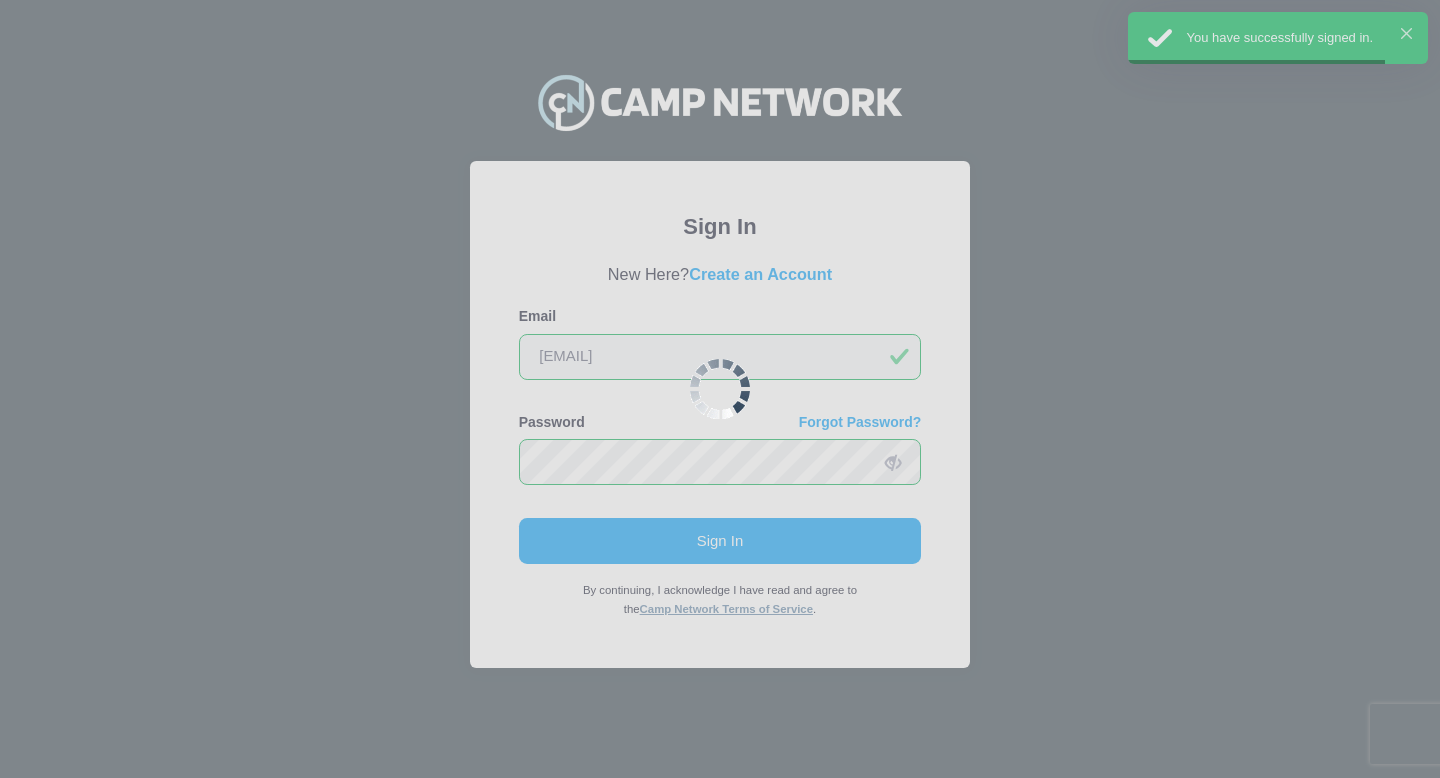 scroll, scrollTop: 0, scrollLeft: 0, axis: both 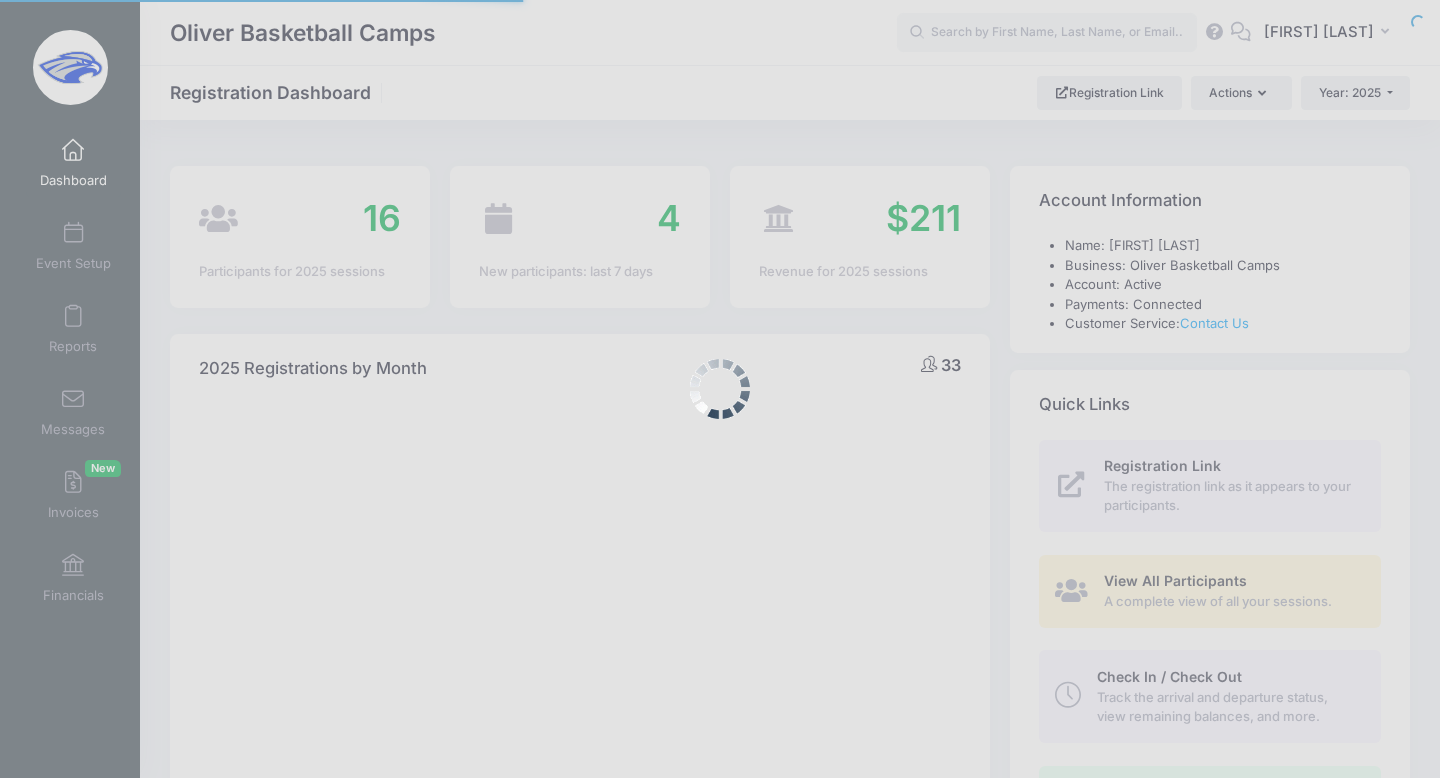 select 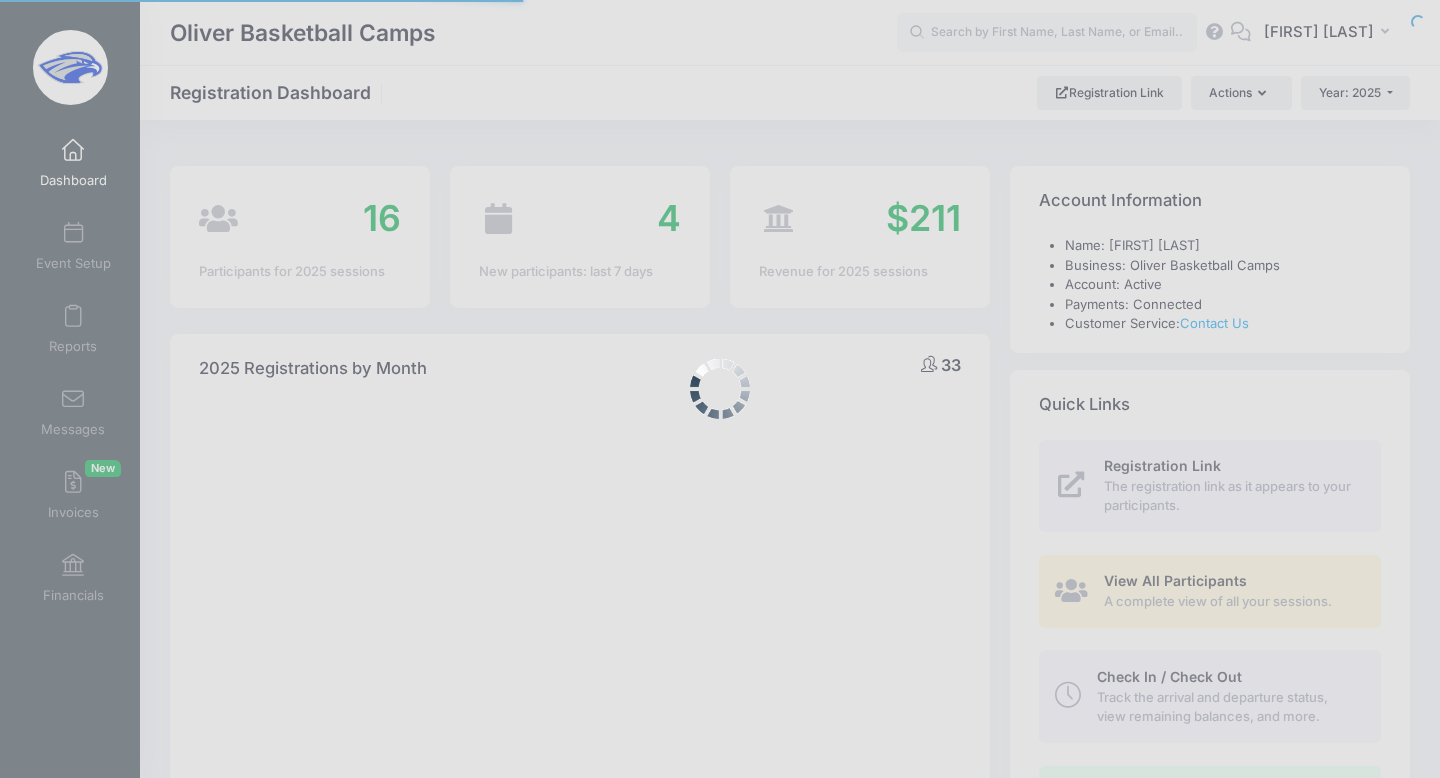 scroll, scrollTop: 0, scrollLeft: 0, axis: both 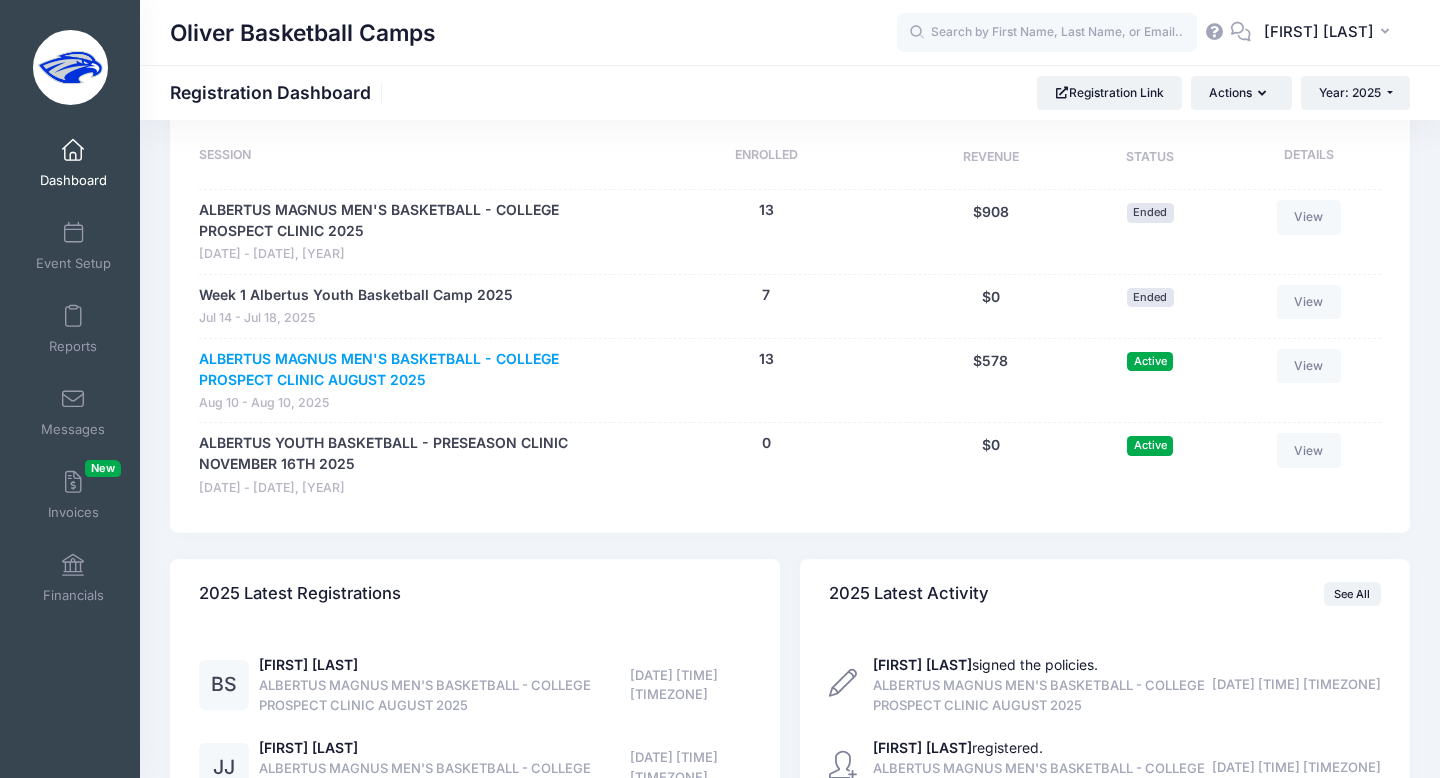 click on "ALBERTUS  MAGNUS MEN'S BASKETBALL - COLLEGE PROSPECT CLINIC AUGUST 2025" at bounding box center [407, 370] 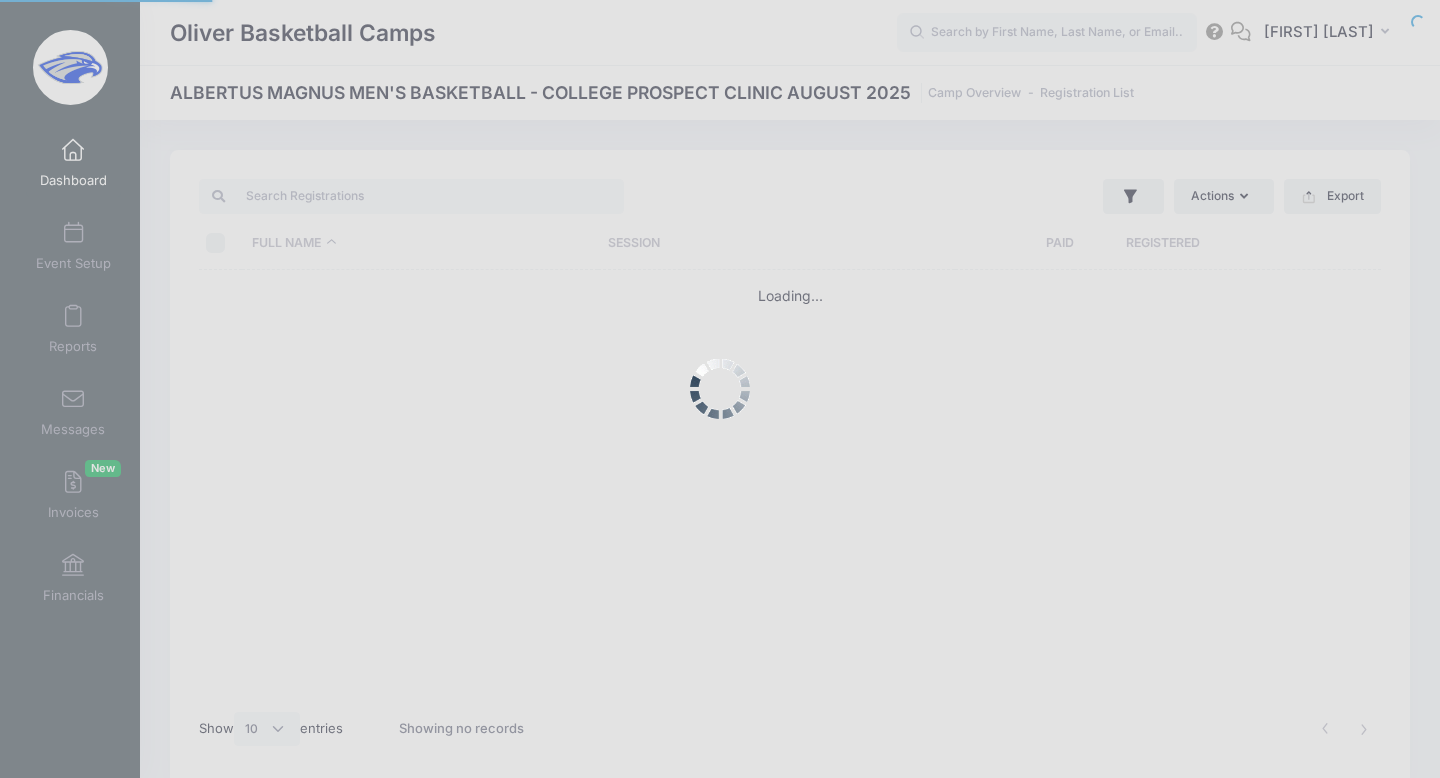select on "10" 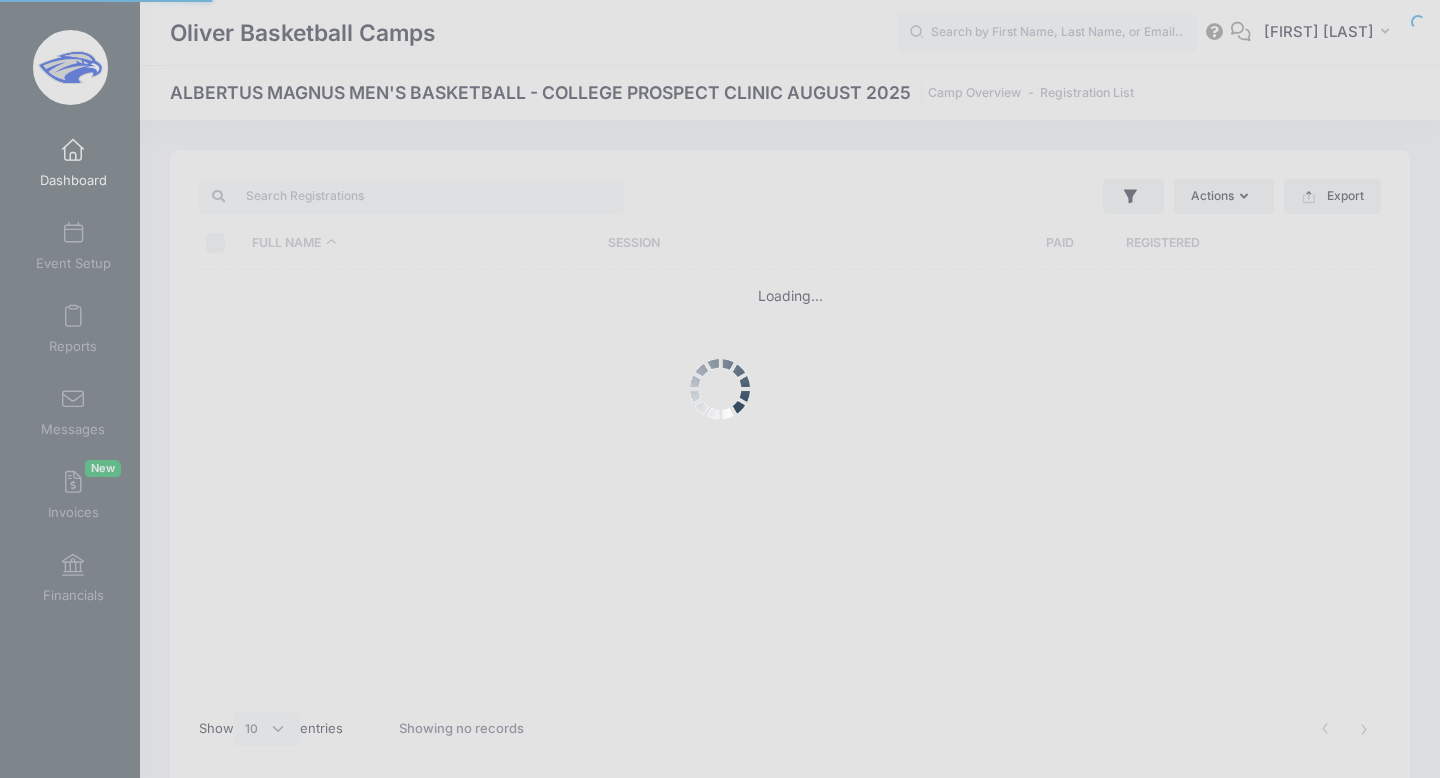 scroll, scrollTop: 0, scrollLeft: 0, axis: both 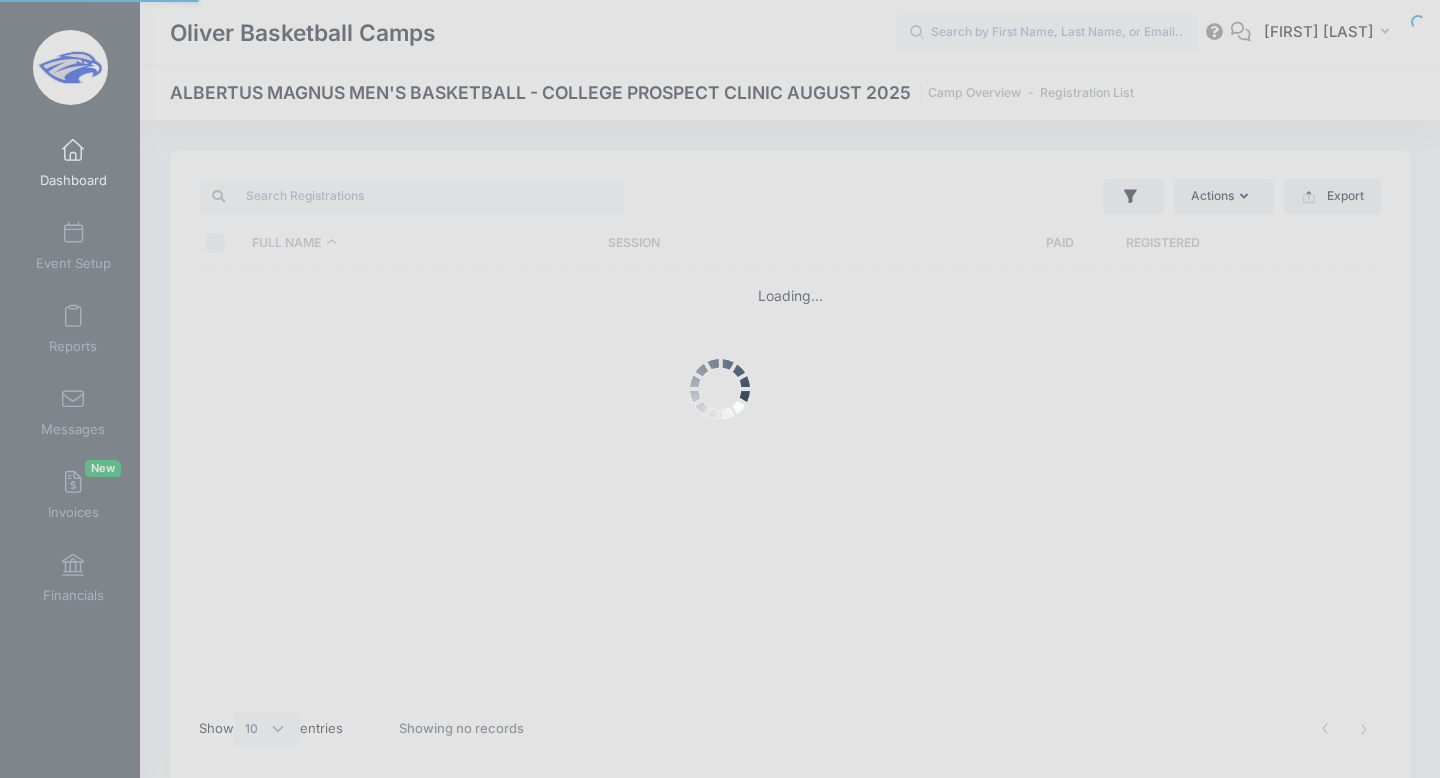 select on "10" 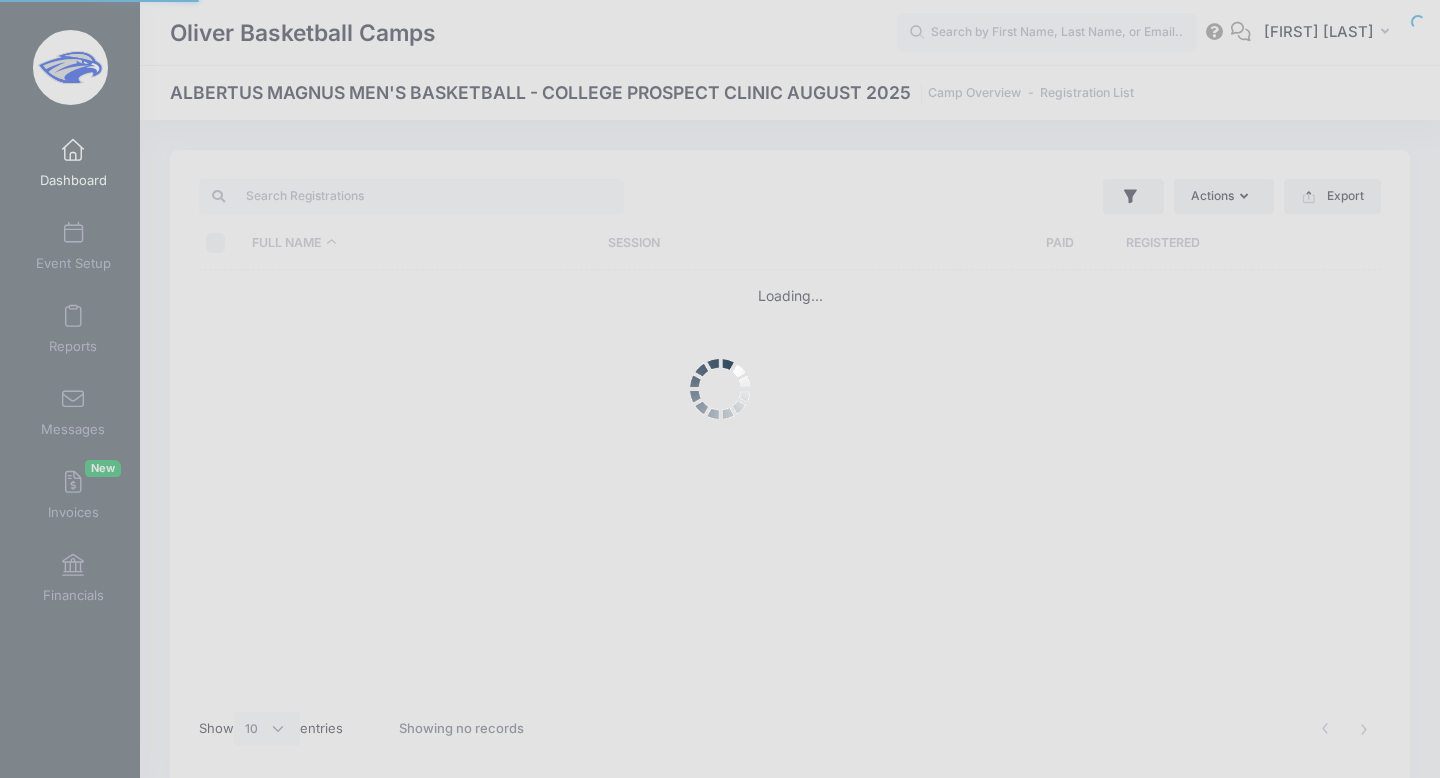 scroll, scrollTop: 84, scrollLeft: 0, axis: vertical 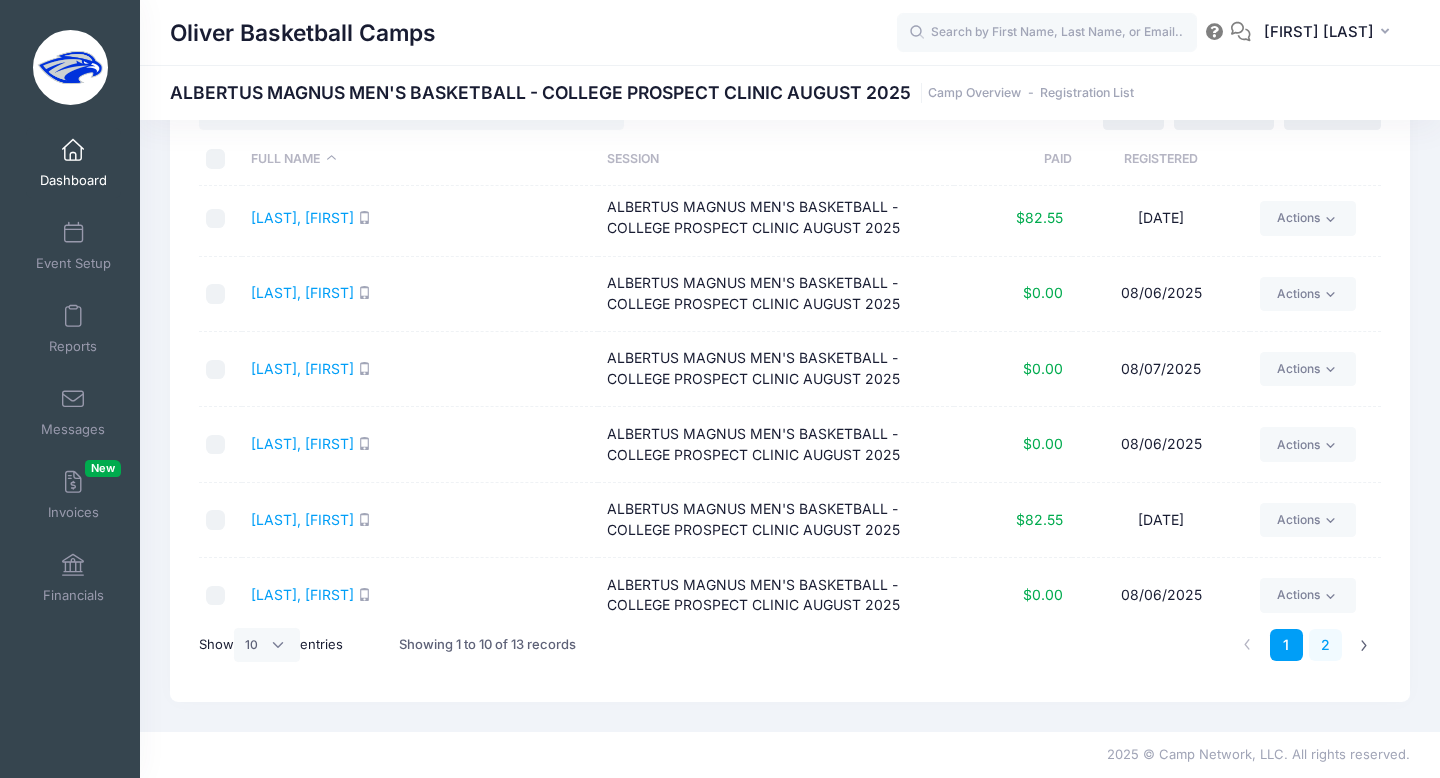 click on "2" at bounding box center [1325, 645] 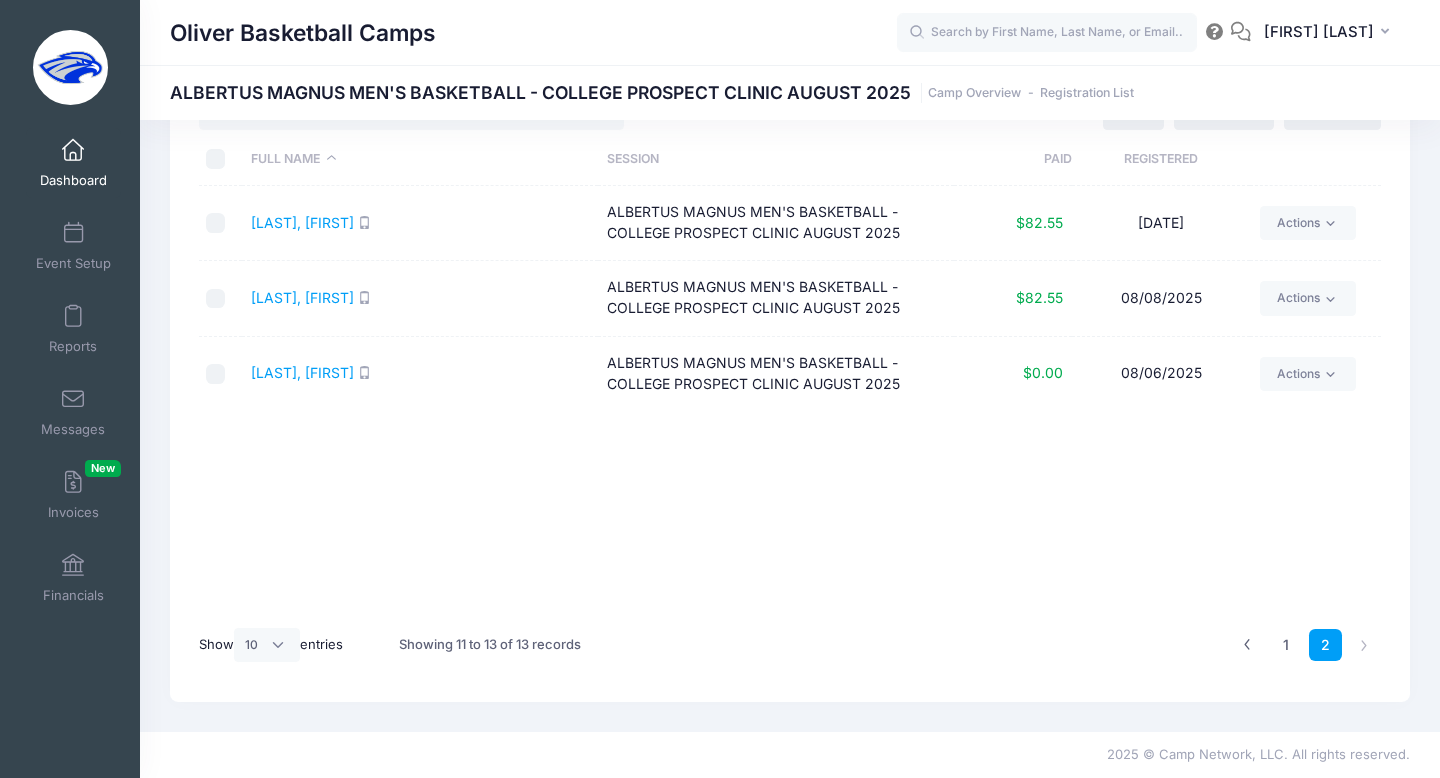 scroll, scrollTop: 0, scrollLeft: 0, axis: both 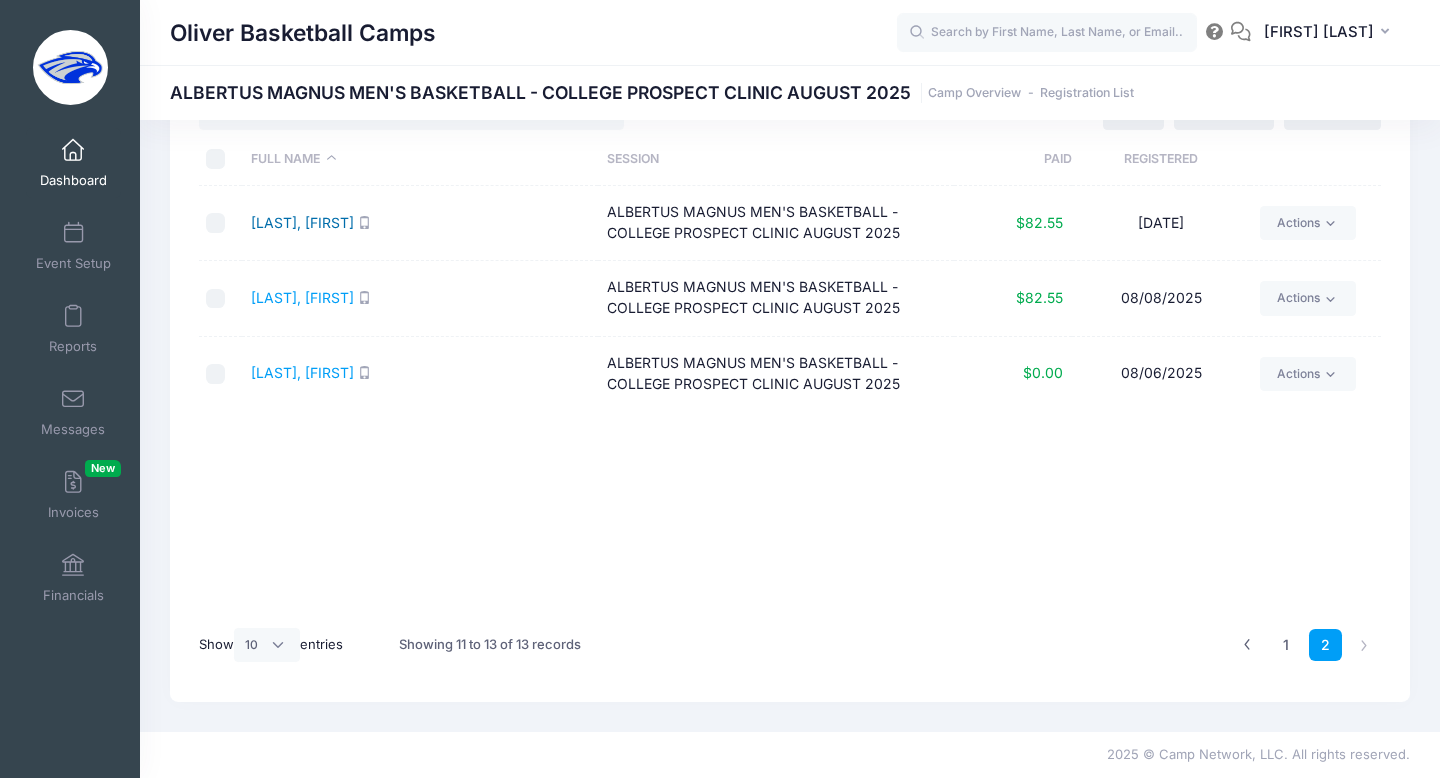 click on "Napiello, John" at bounding box center (302, 222) 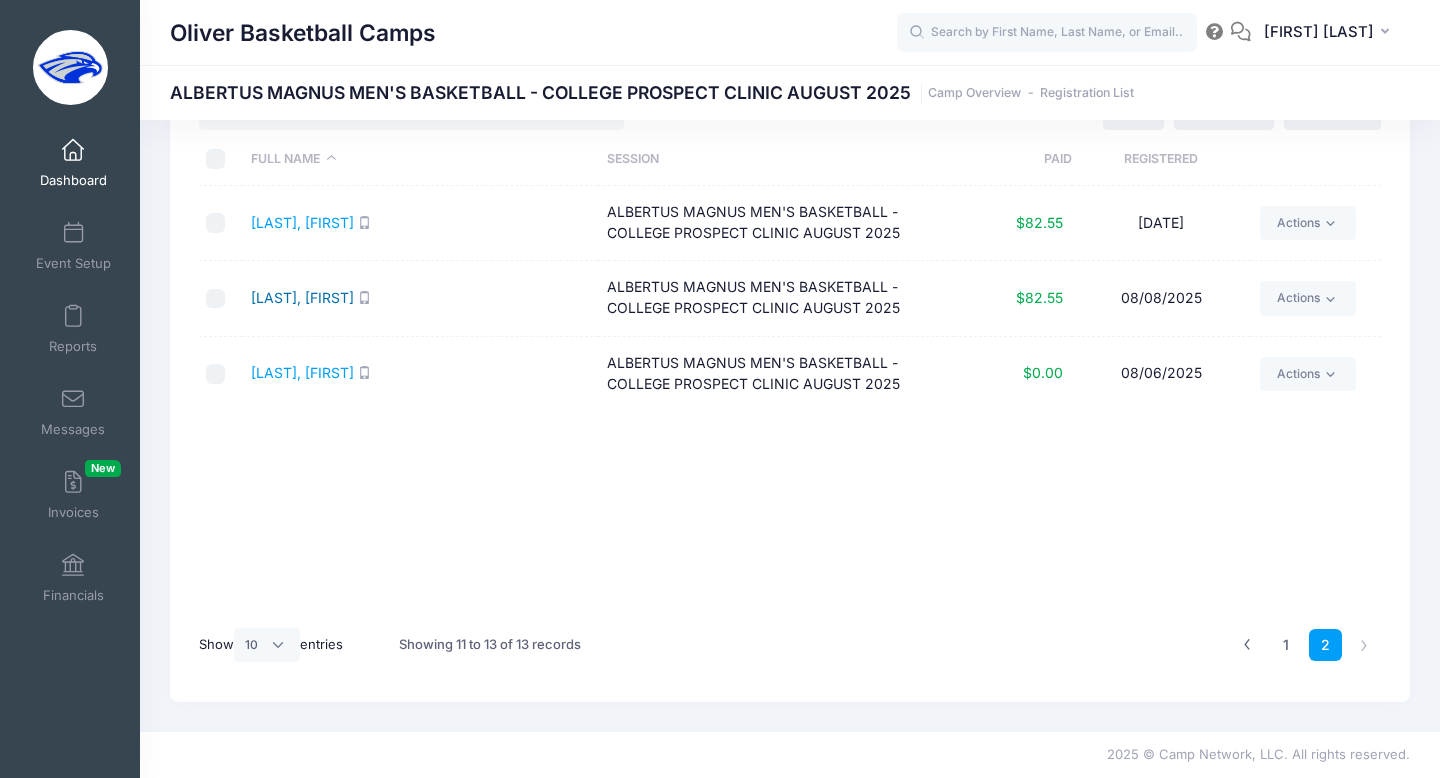 click on "[LAST], [FIRST]" at bounding box center (302, 297) 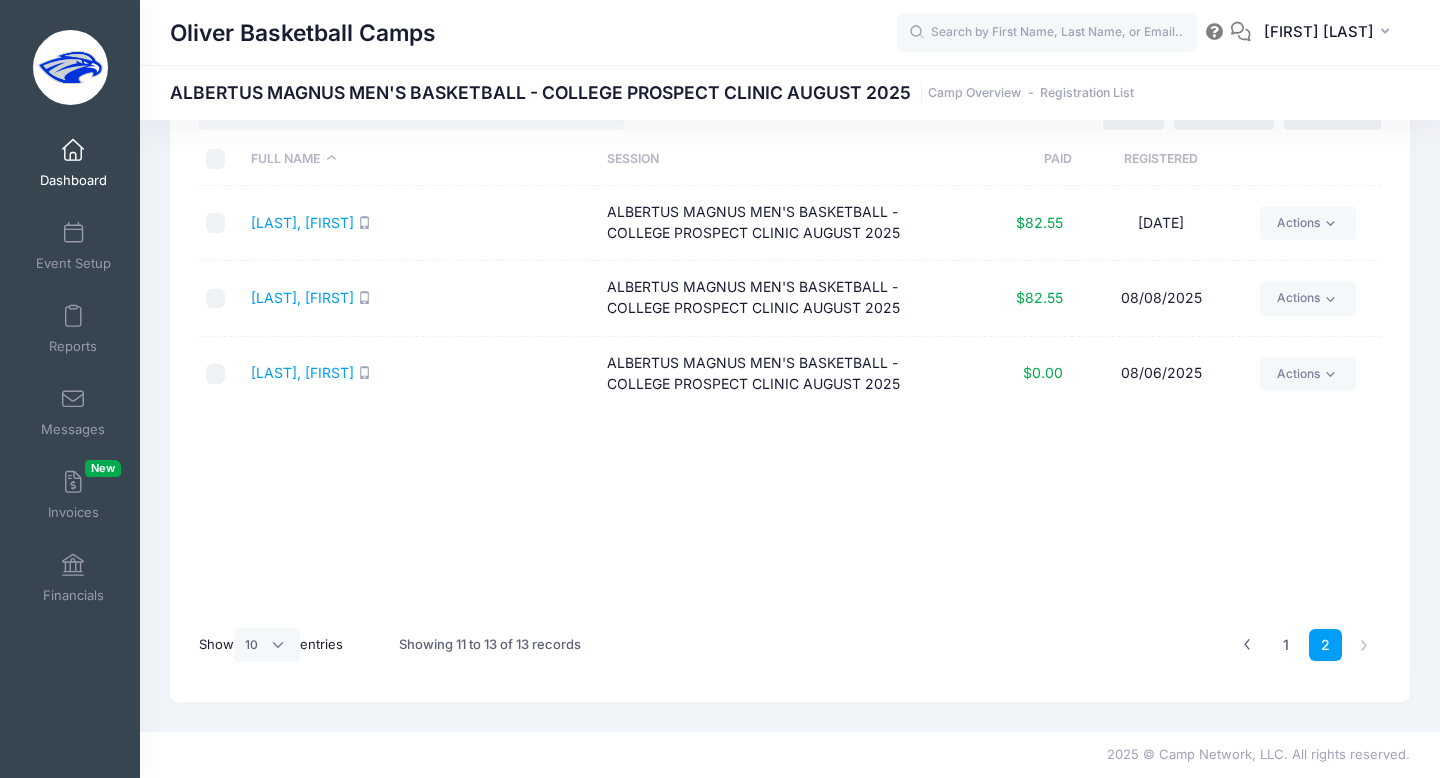 click on "Dashboard" at bounding box center (73, 163) 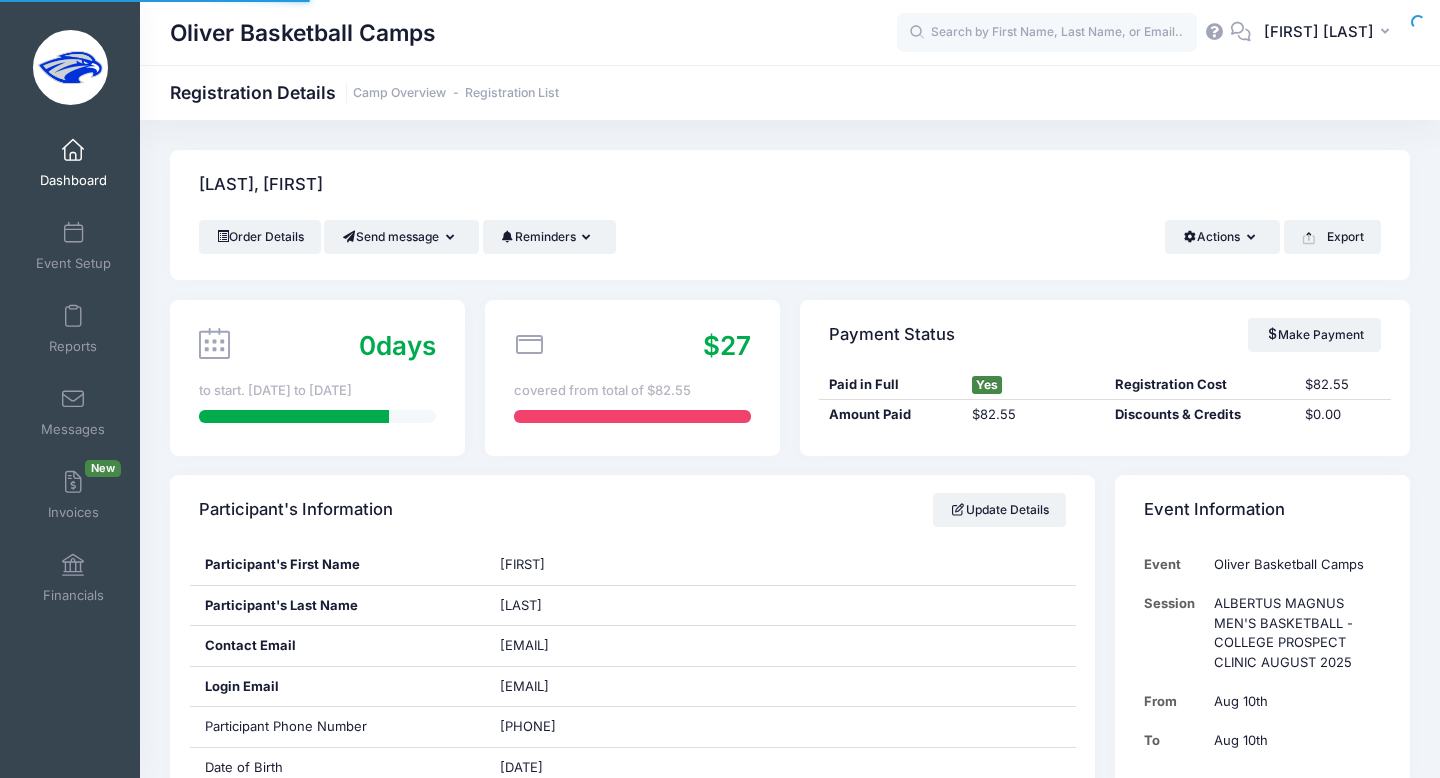 scroll, scrollTop: 0, scrollLeft: 0, axis: both 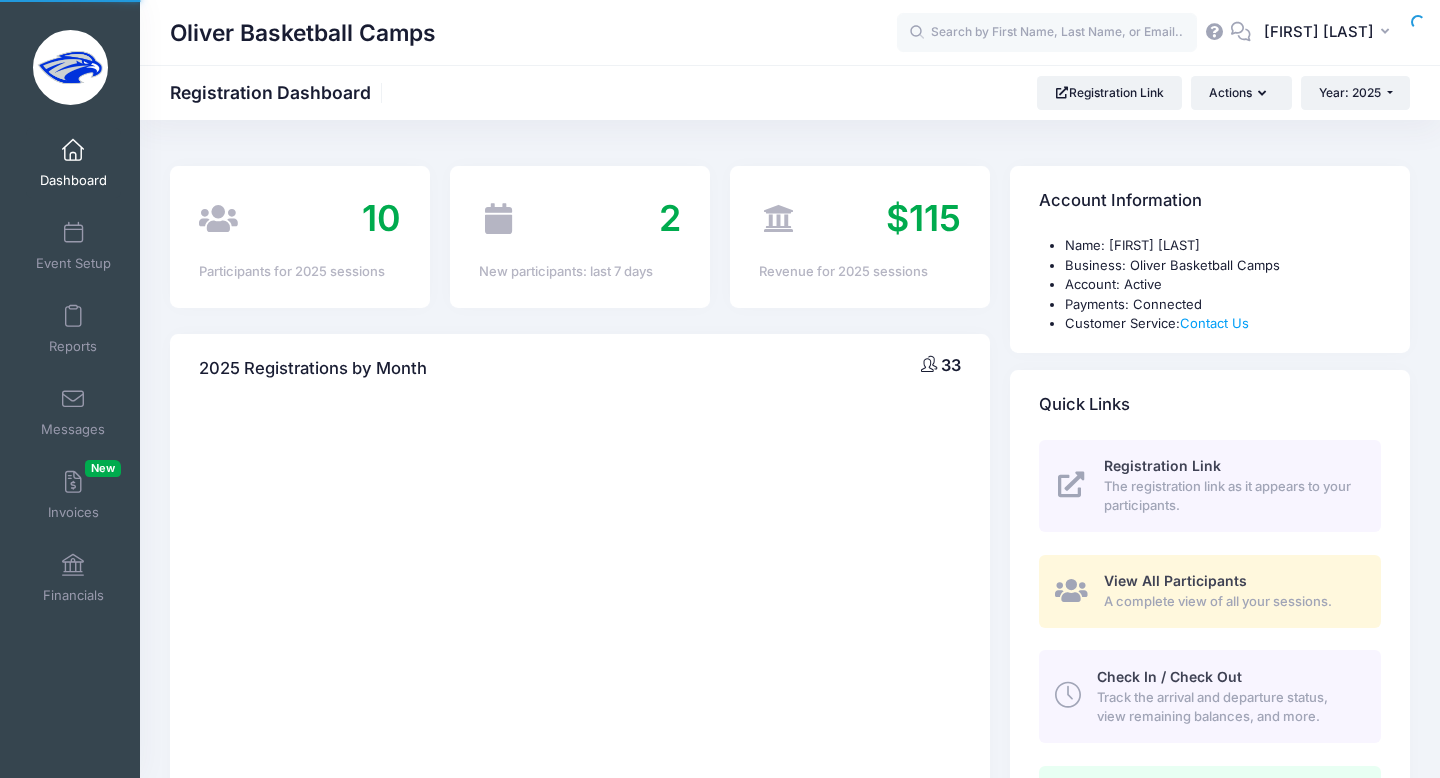 select 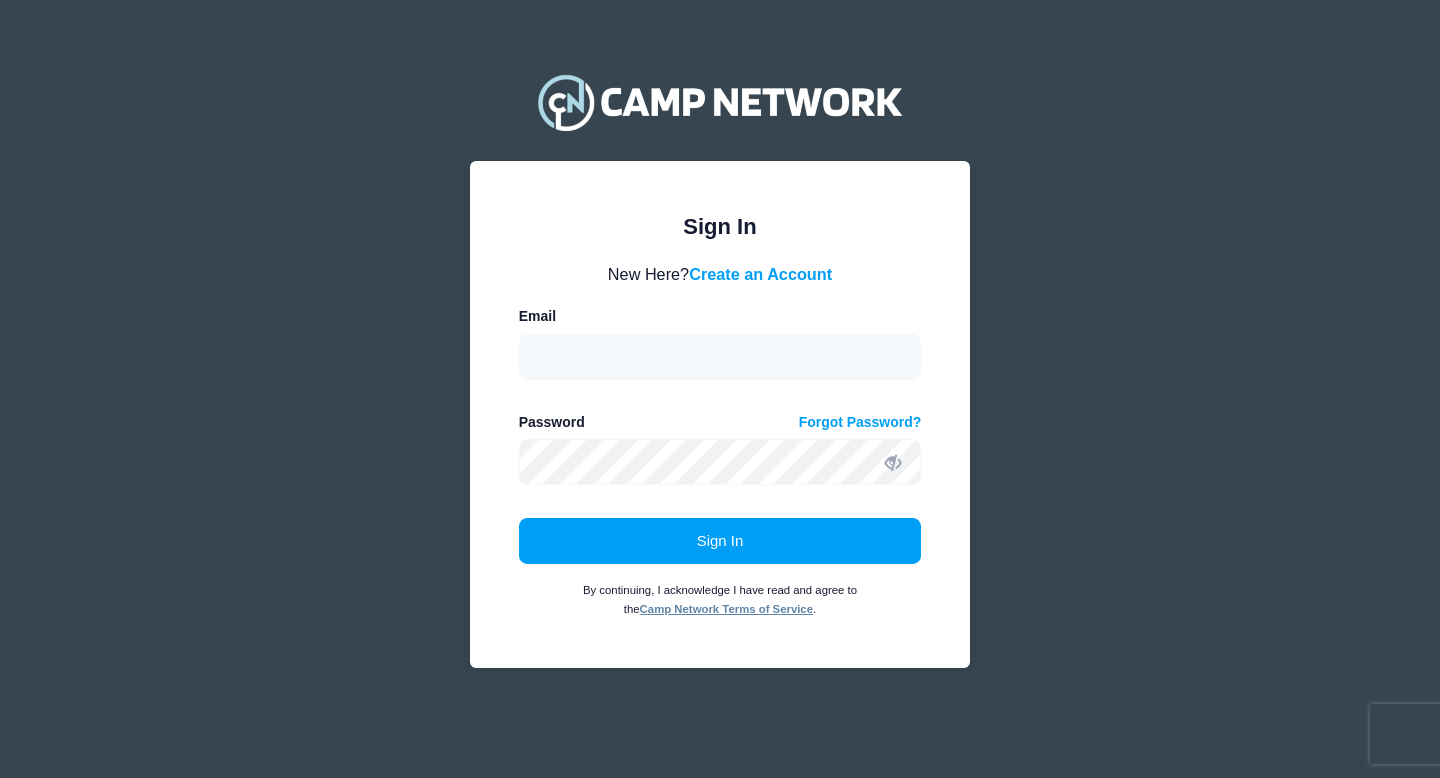 scroll, scrollTop: 0, scrollLeft: 0, axis: both 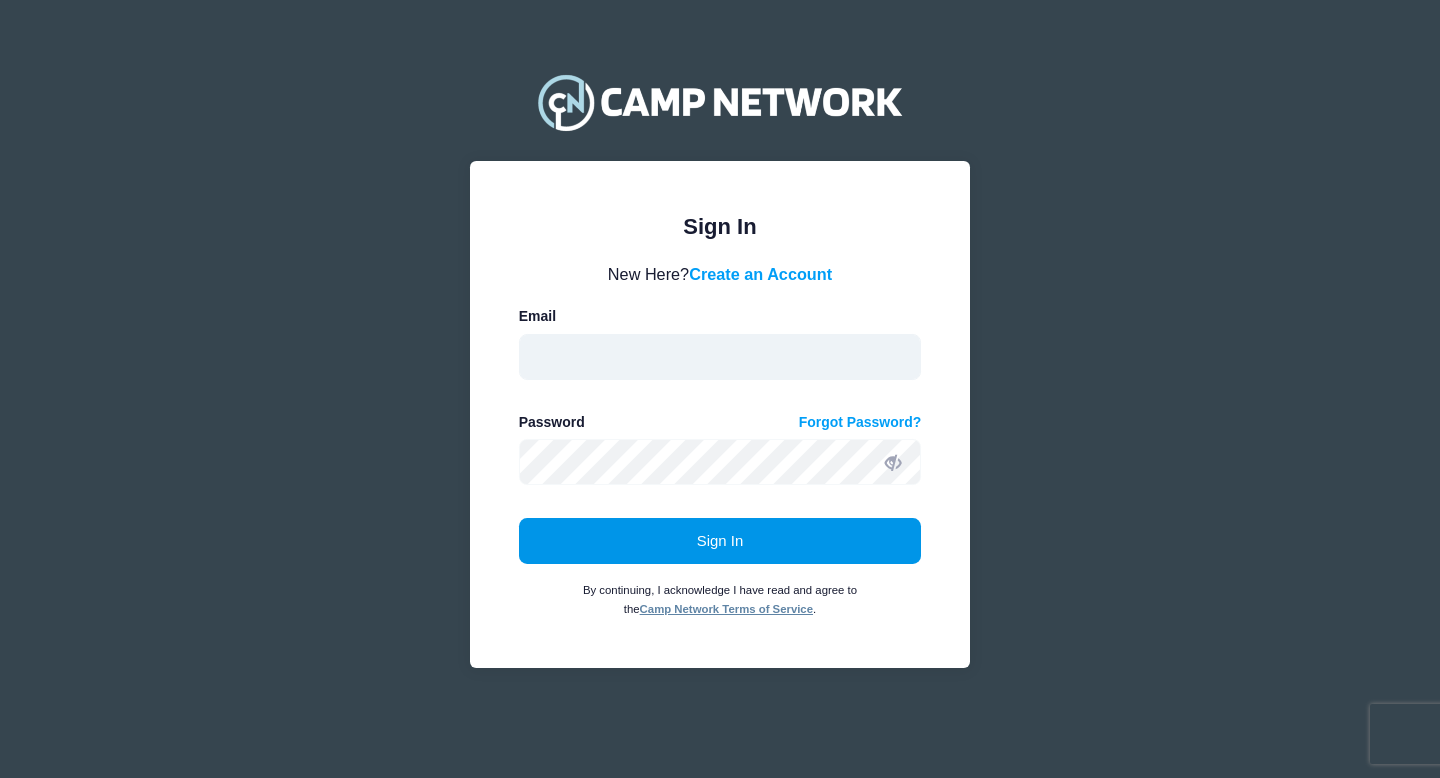 type on "[EMAIL]" 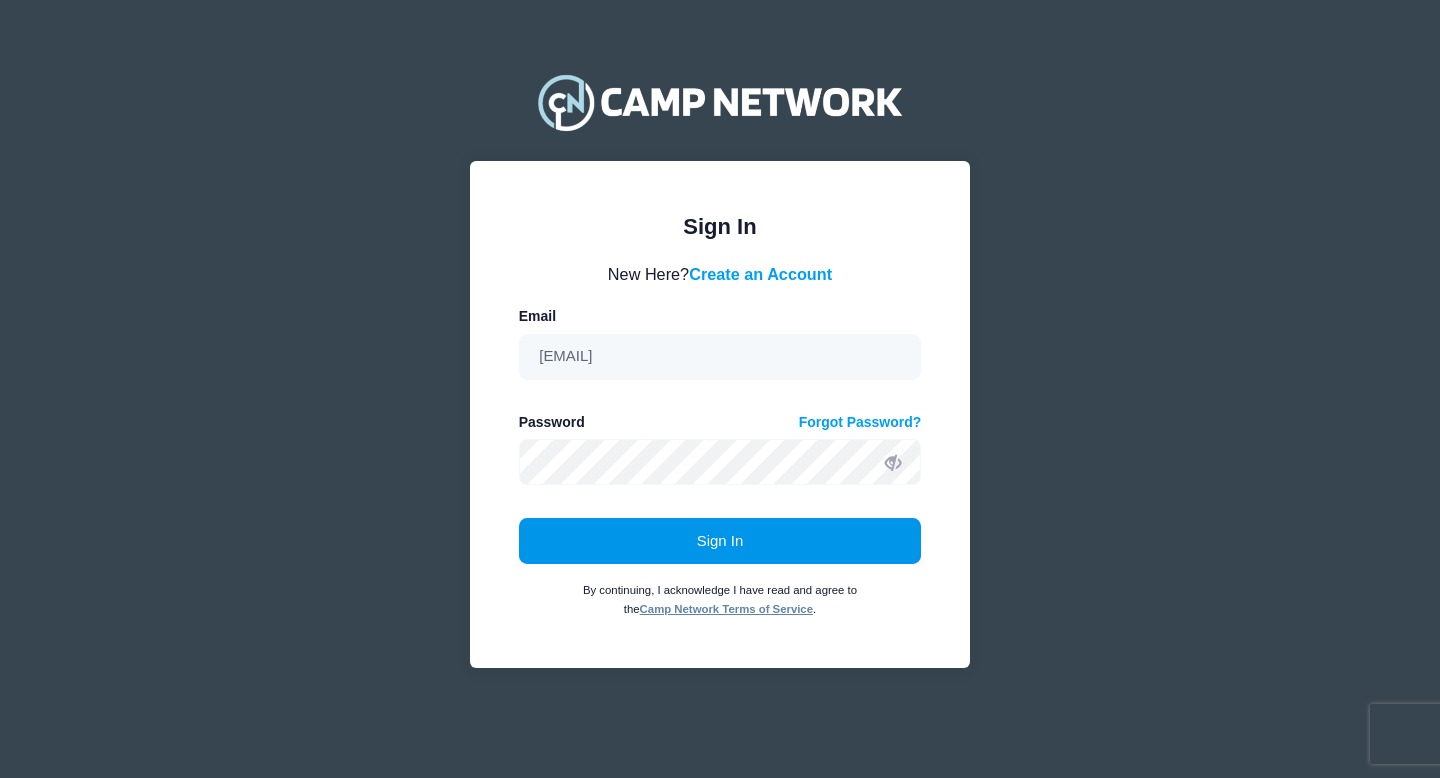 click on "Sign In" at bounding box center (720, 541) 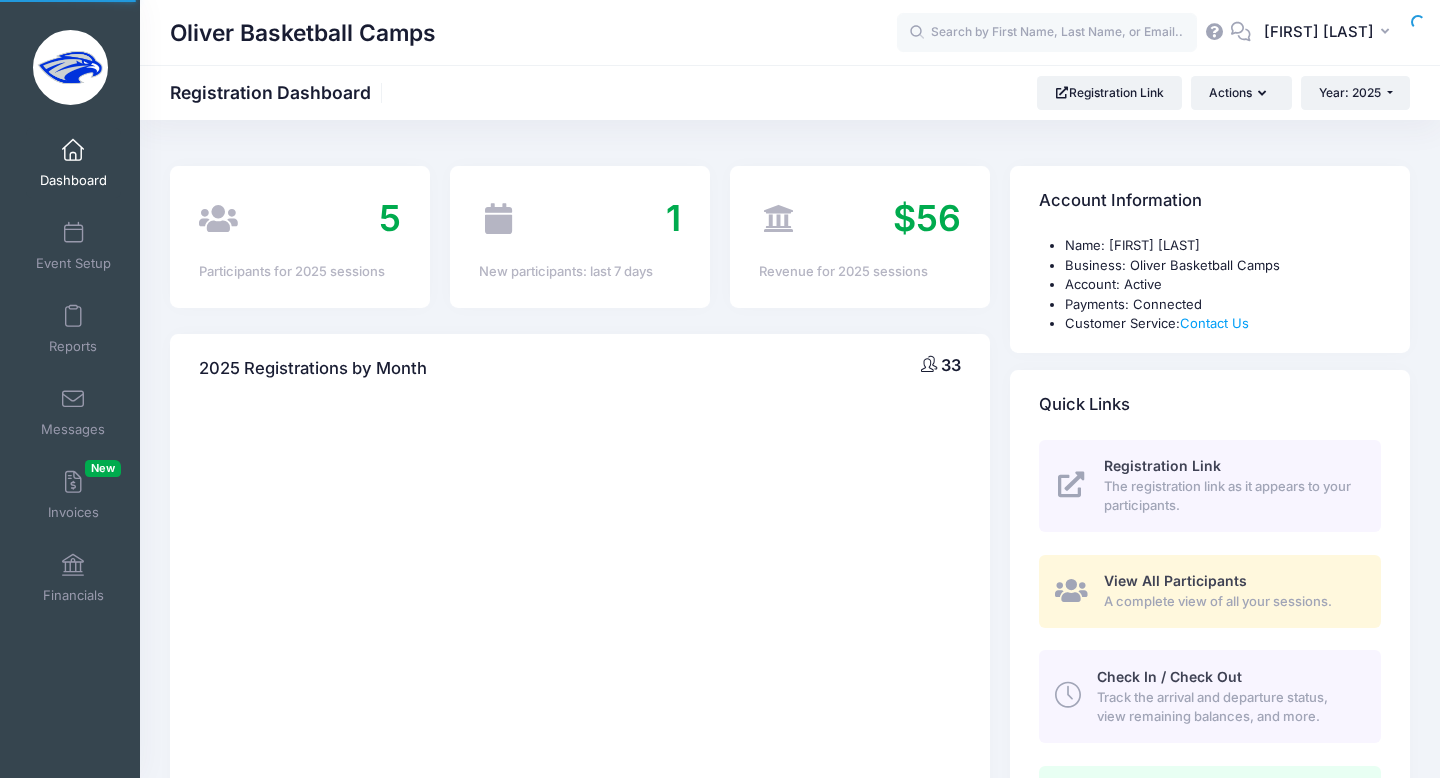 scroll, scrollTop: 0, scrollLeft: 0, axis: both 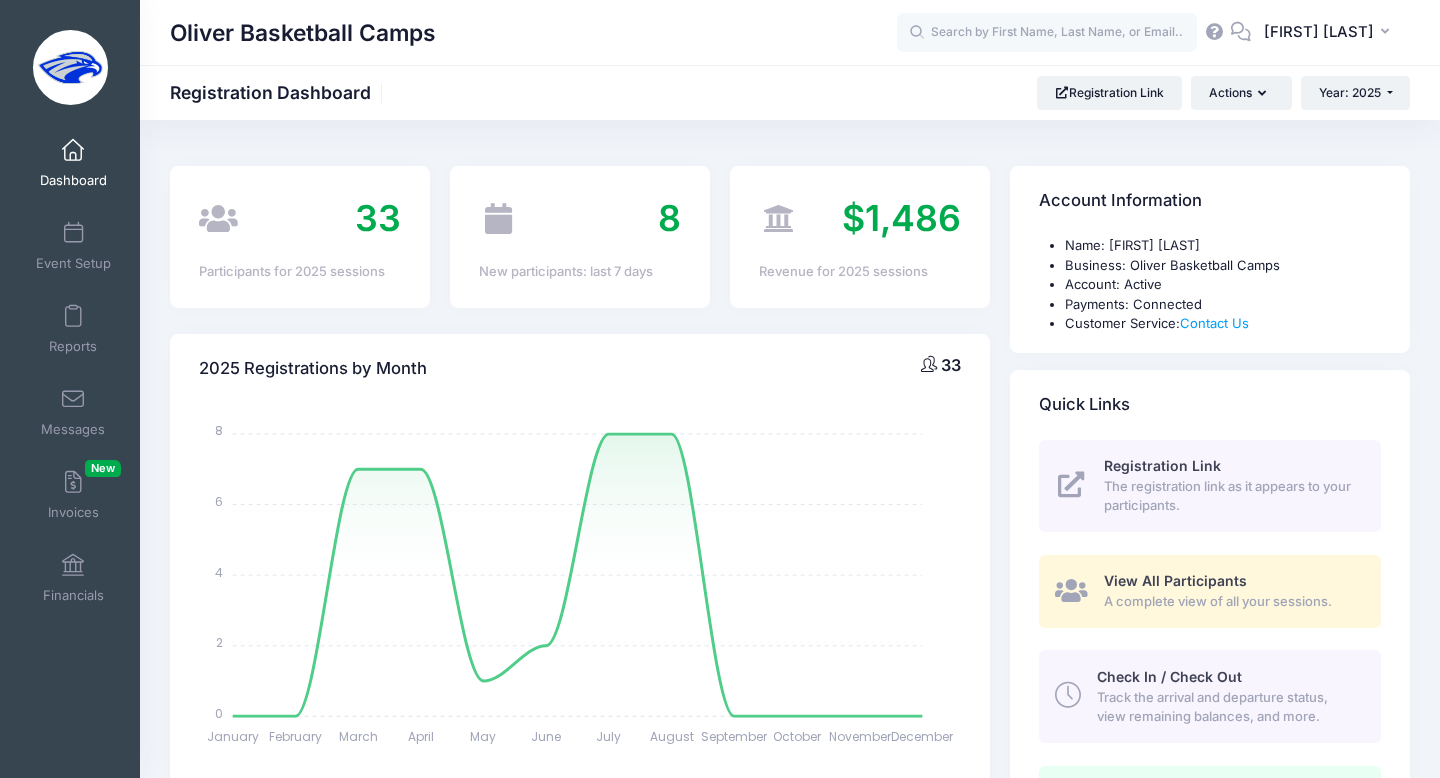 click on "Dashboard" at bounding box center [73, 180] 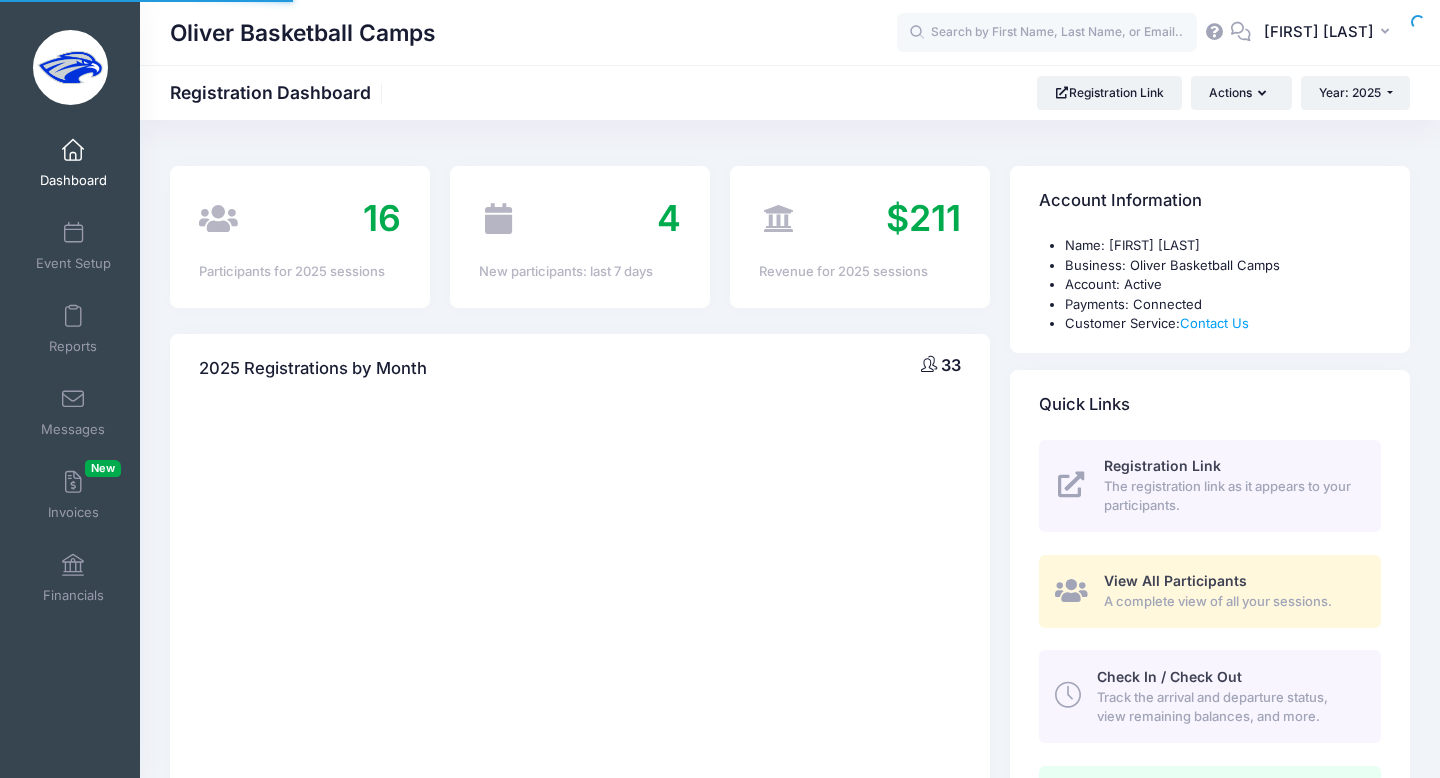 scroll, scrollTop: 0, scrollLeft: 0, axis: both 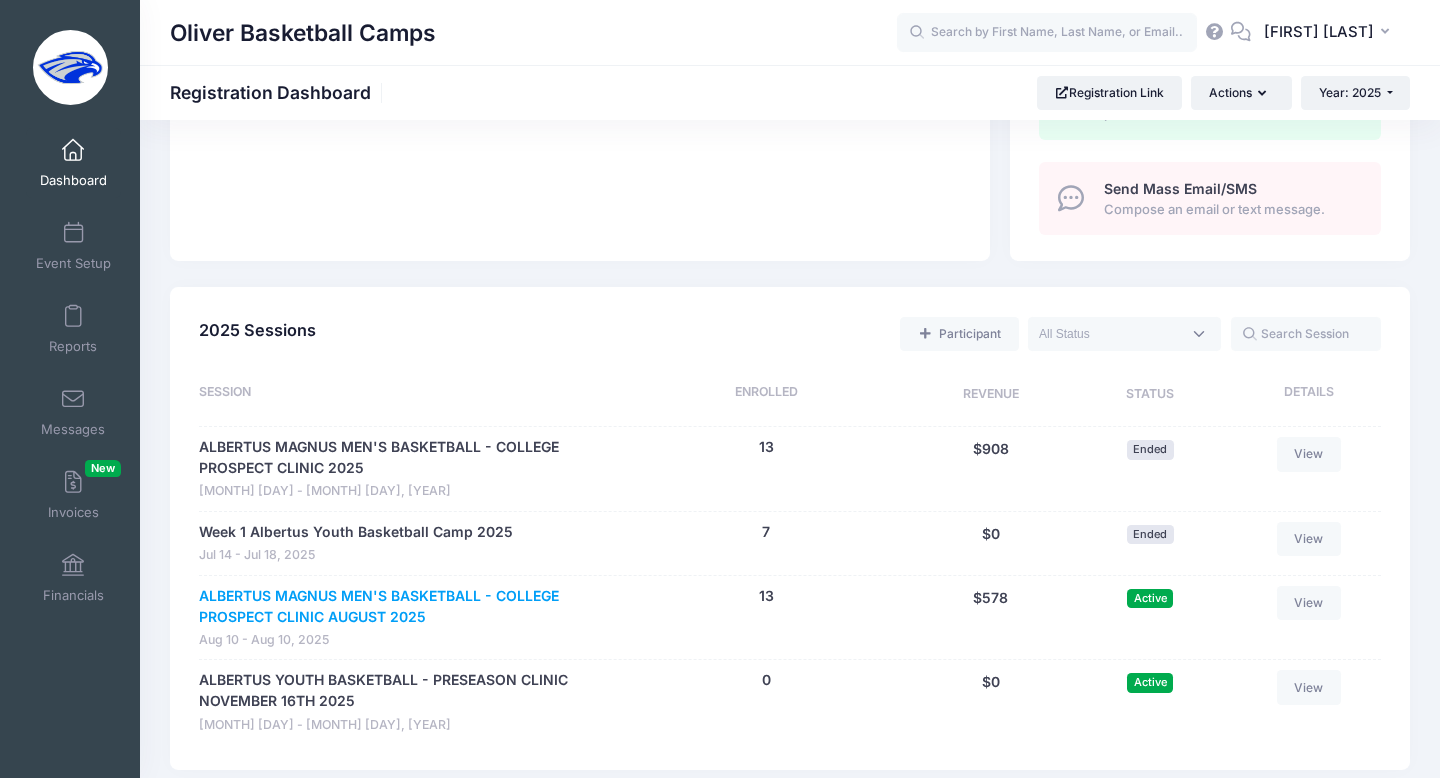 click on "ALBERTUS  MAGNUS MEN'S BASKETBALL - COLLEGE PROSPECT CLINIC AUGUST 2025" at bounding box center [407, 607] 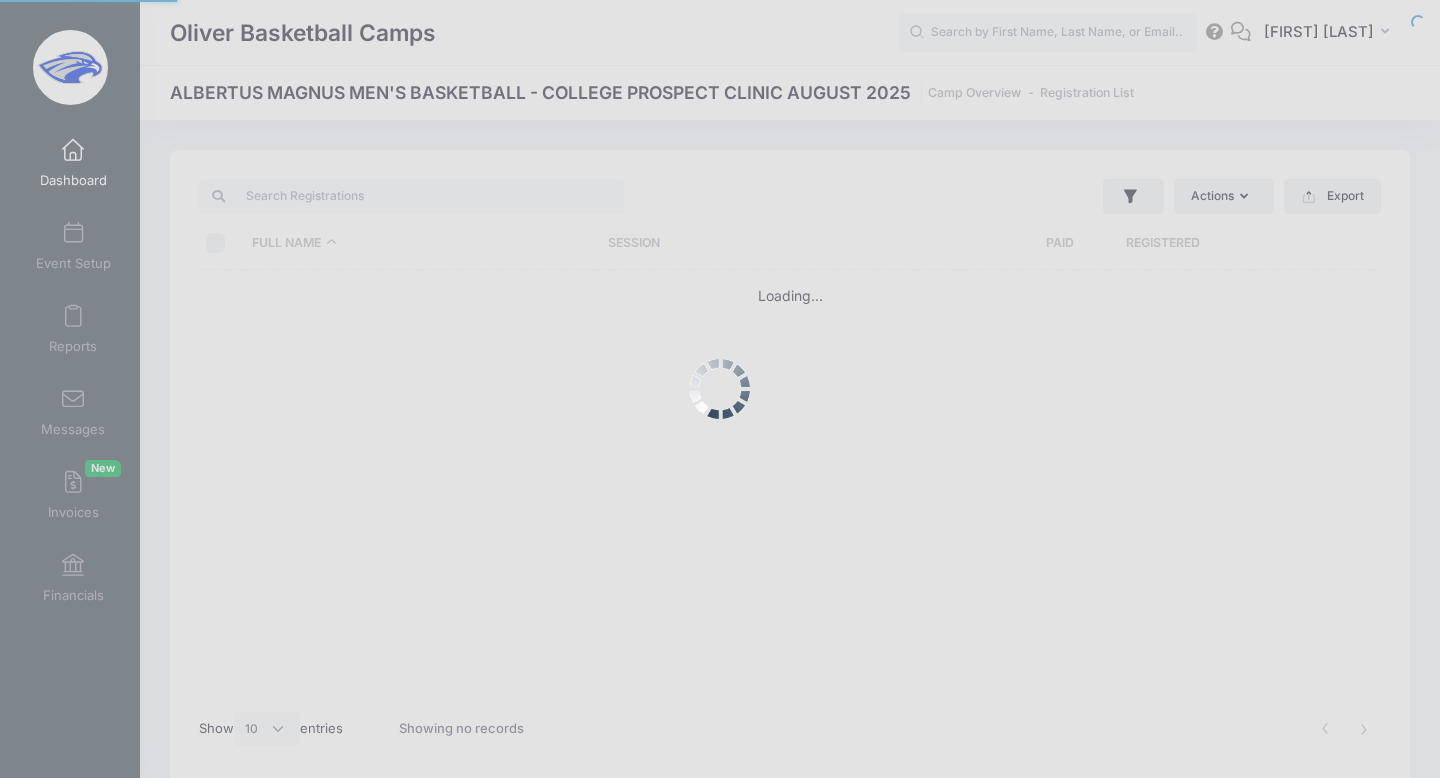 select on "10" 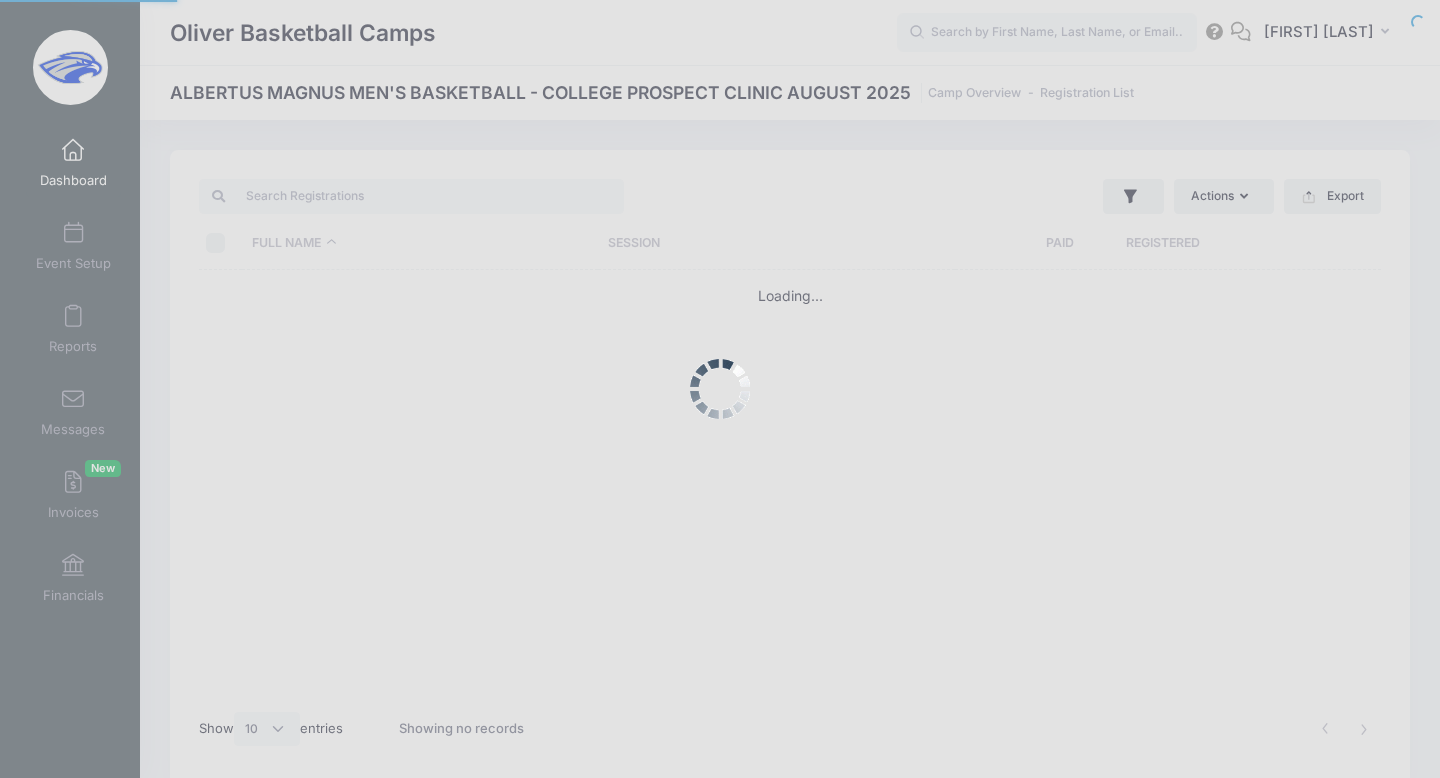 scroll, scrollTop: 0, scrollLeft: 0, axis: both 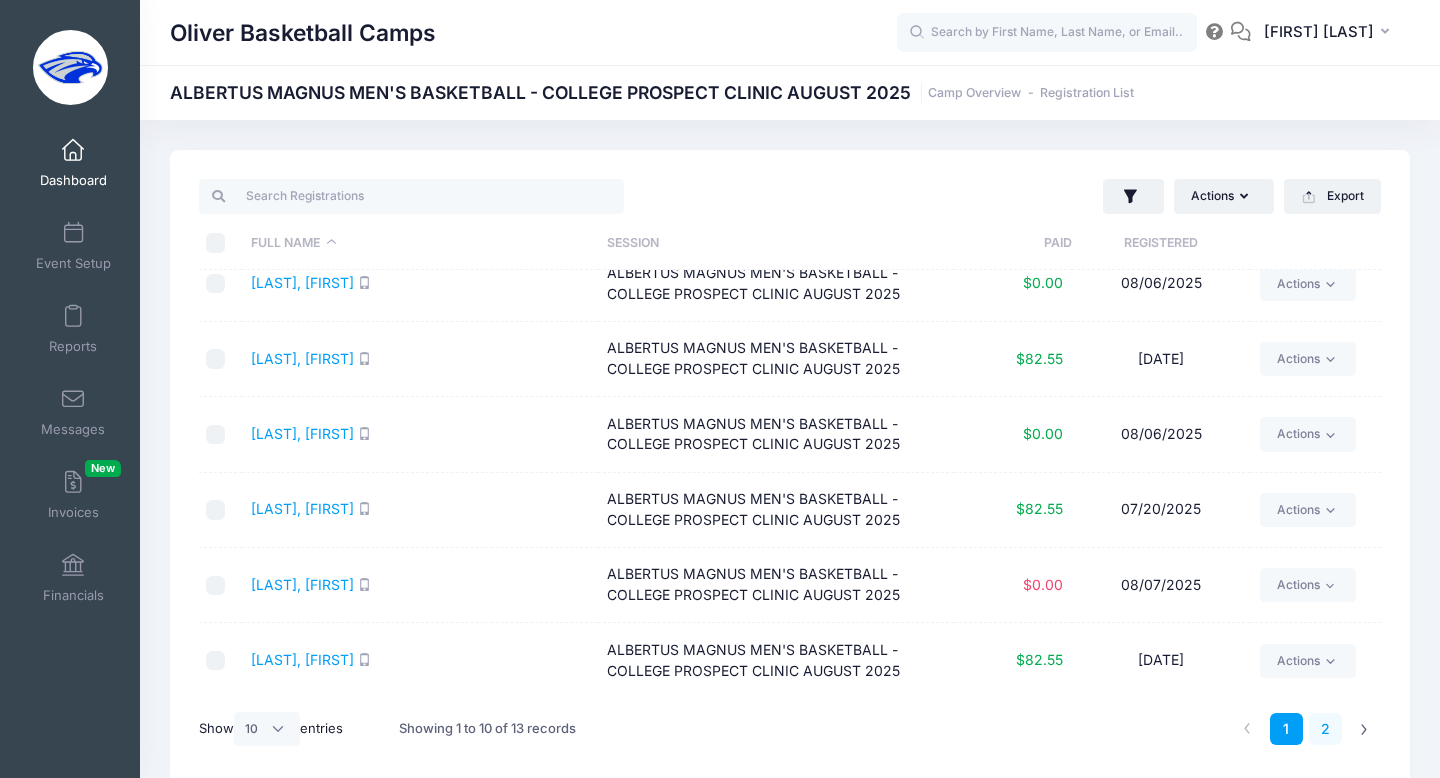 click on "2" at bounding box center [1325, 729] 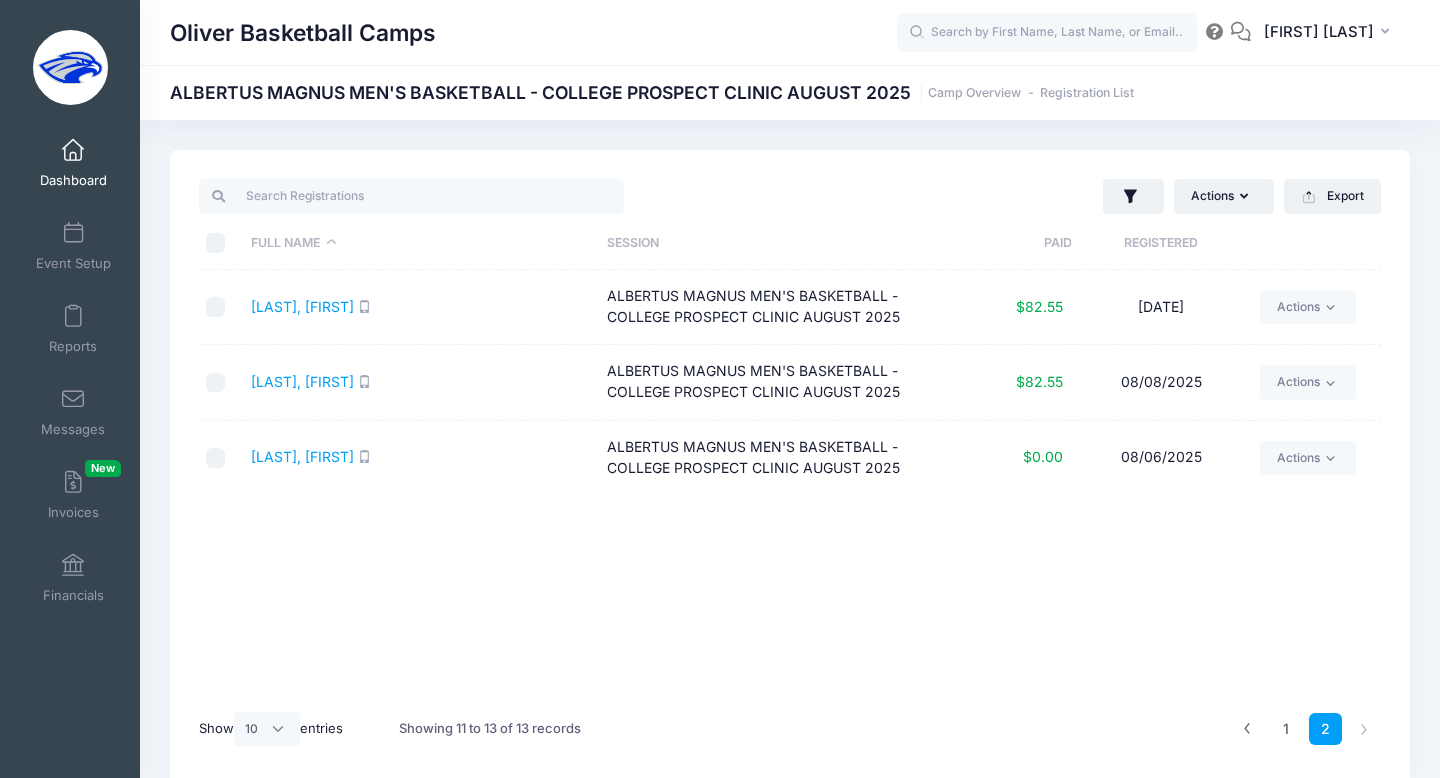 scroll, scrollTop: 0, scrollLeft: 0, axis: both 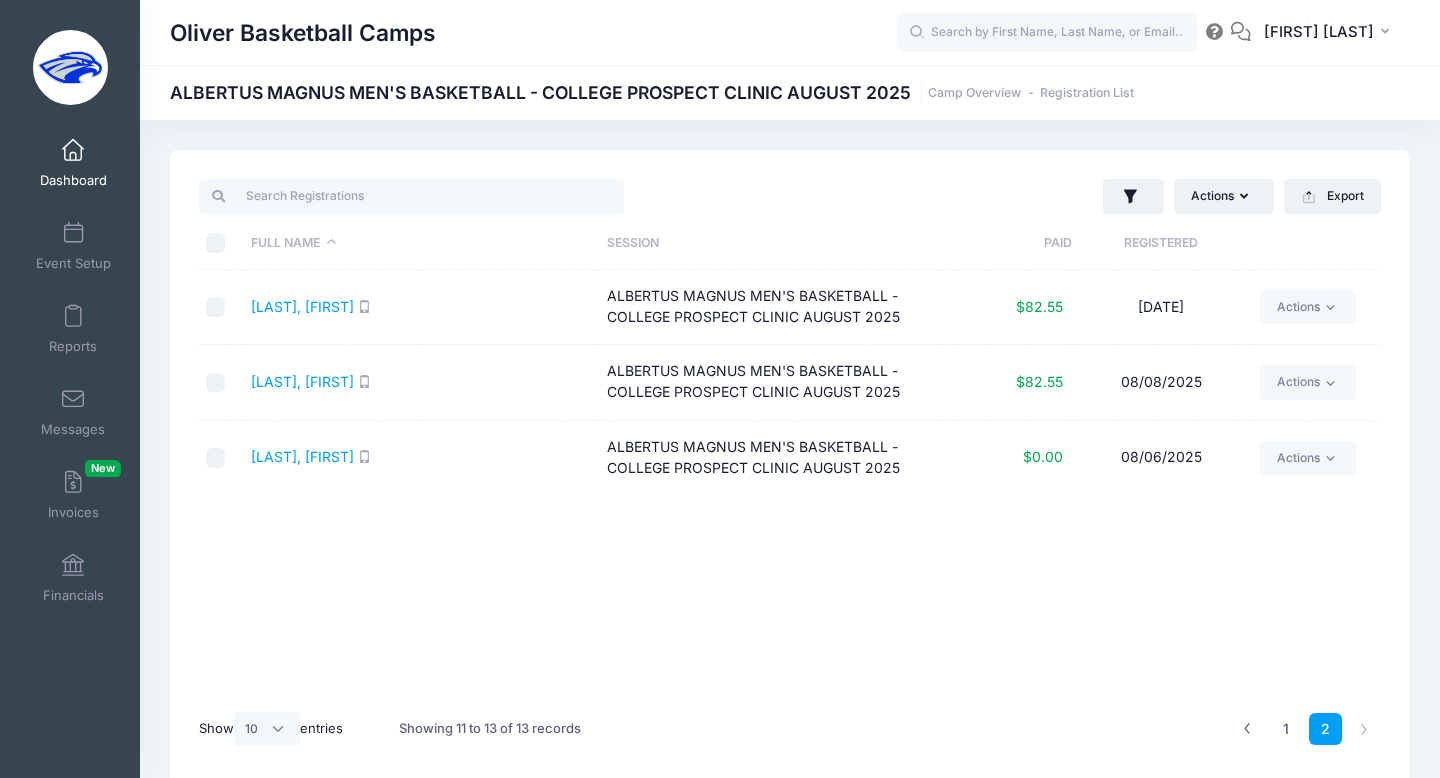 click on "Dashboard" at bounding box center (73, 180) 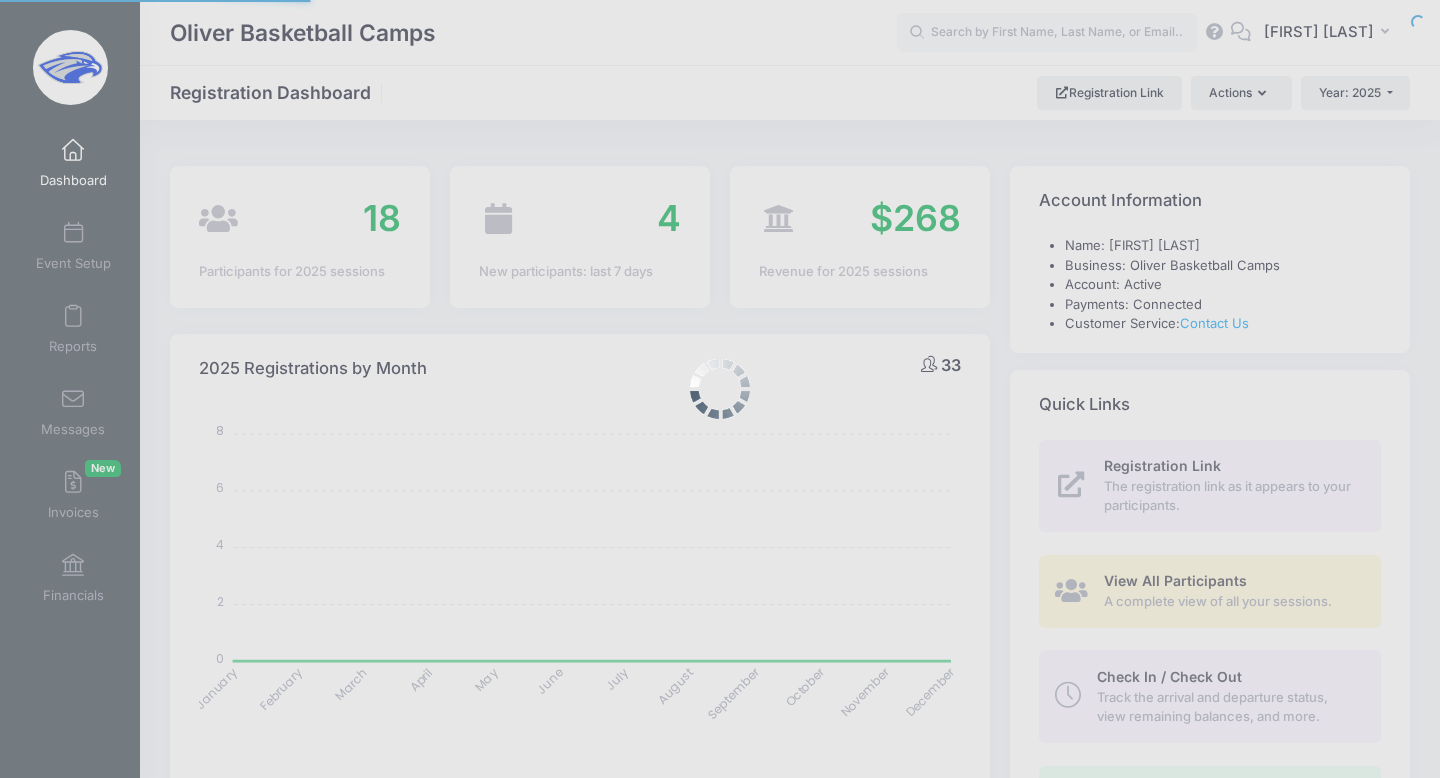 select 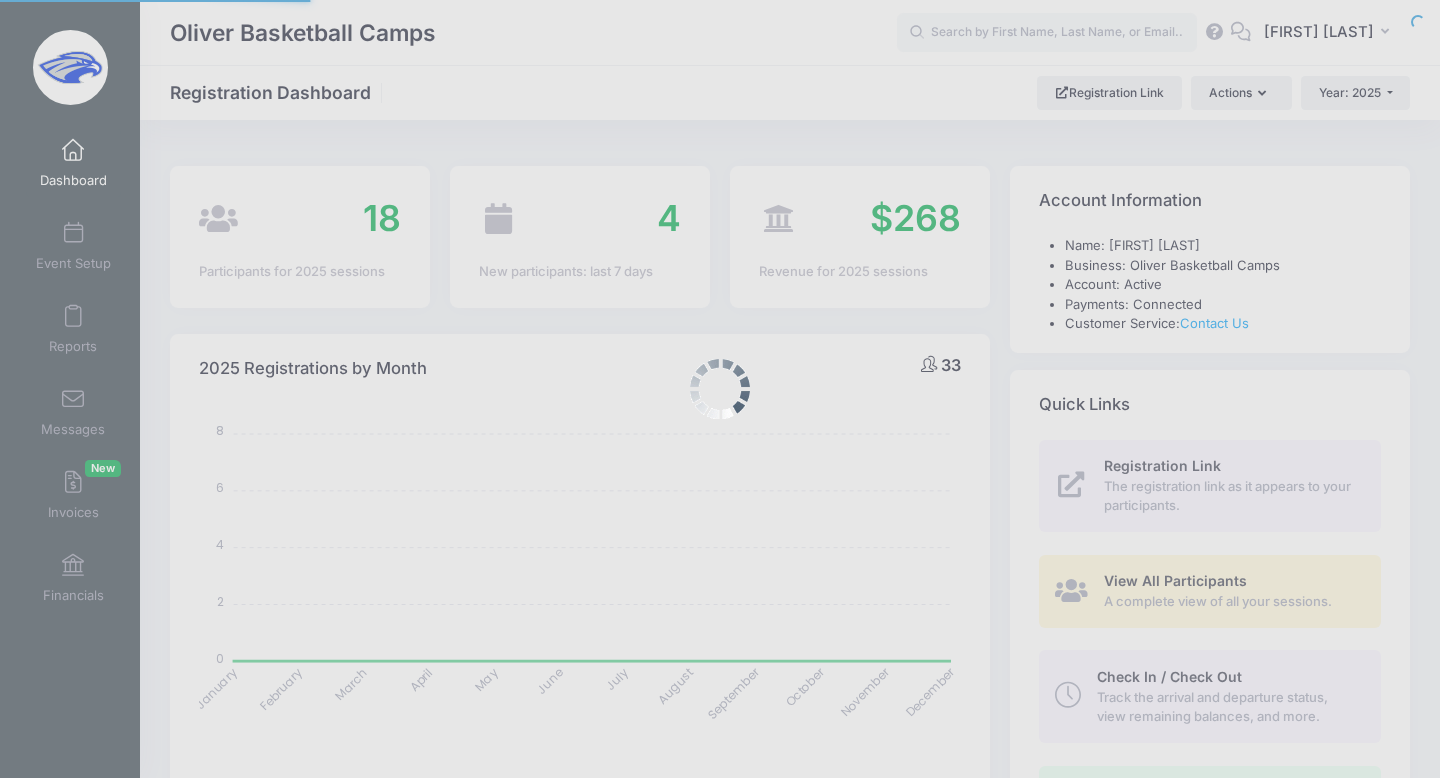 scroll, scrollTop: 0, scrollLeft: 0, axis: both 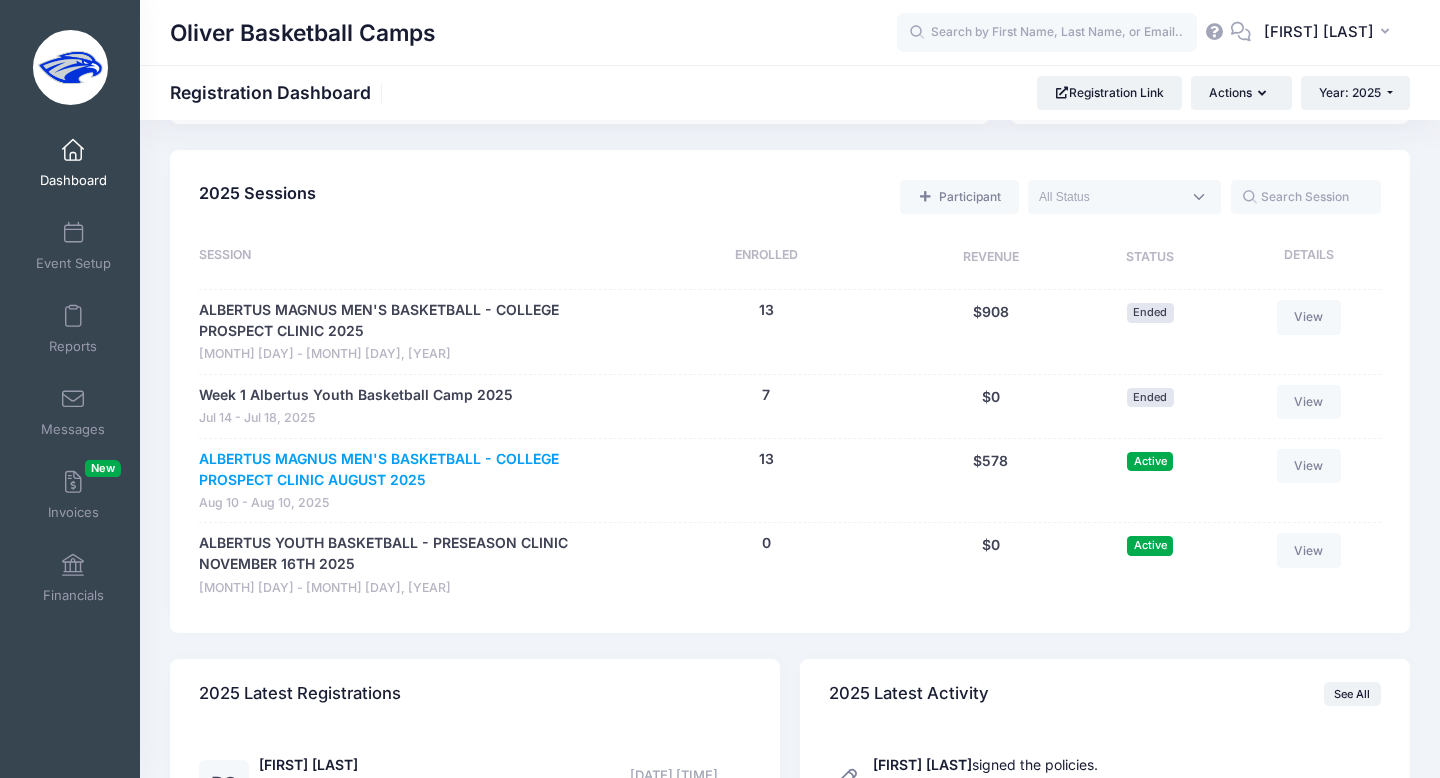 click on "ALBERTUS  MAGNUS MEN'S BASKETBALL - COLLEGE PROSPECT CLINIC AUGUST 2025" at bounding box center [407, 470] 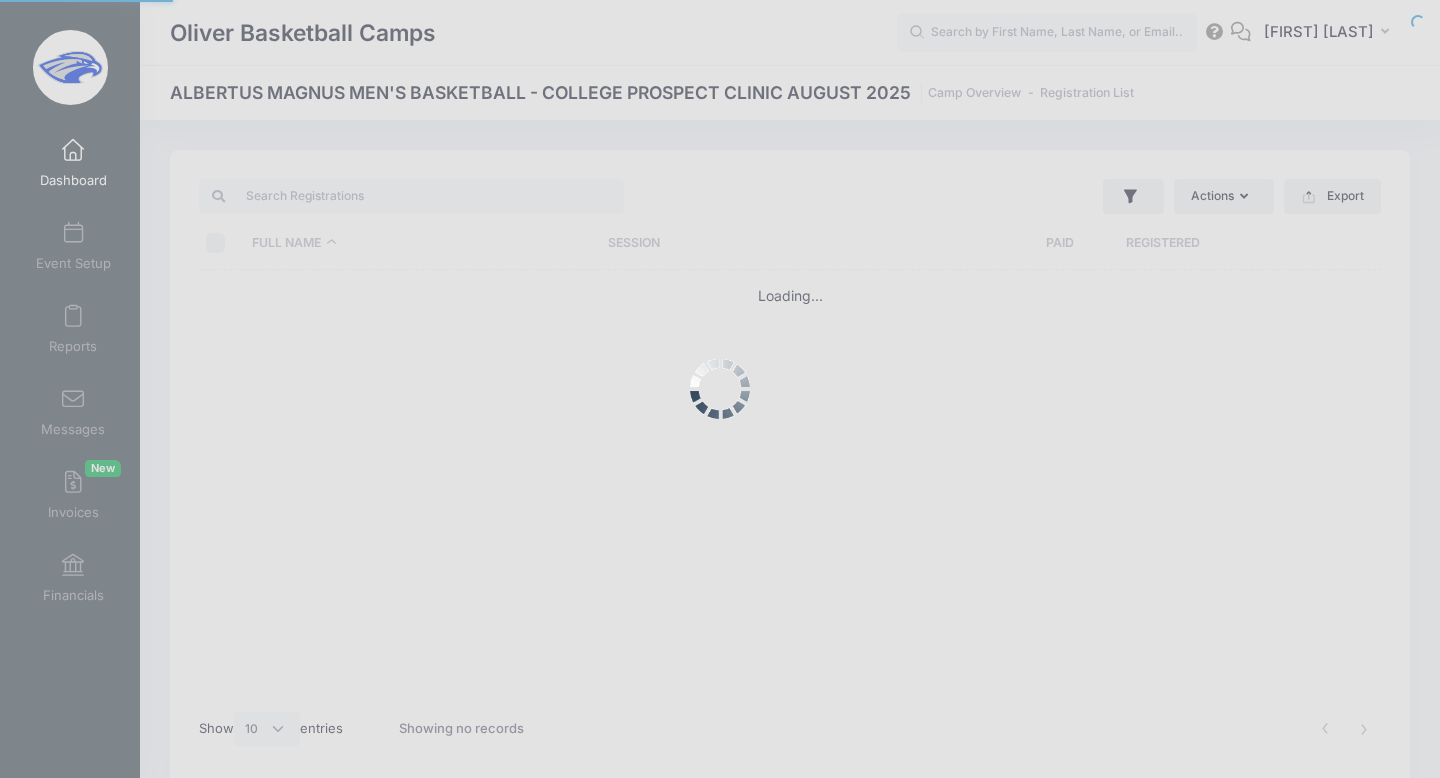 select on "10" 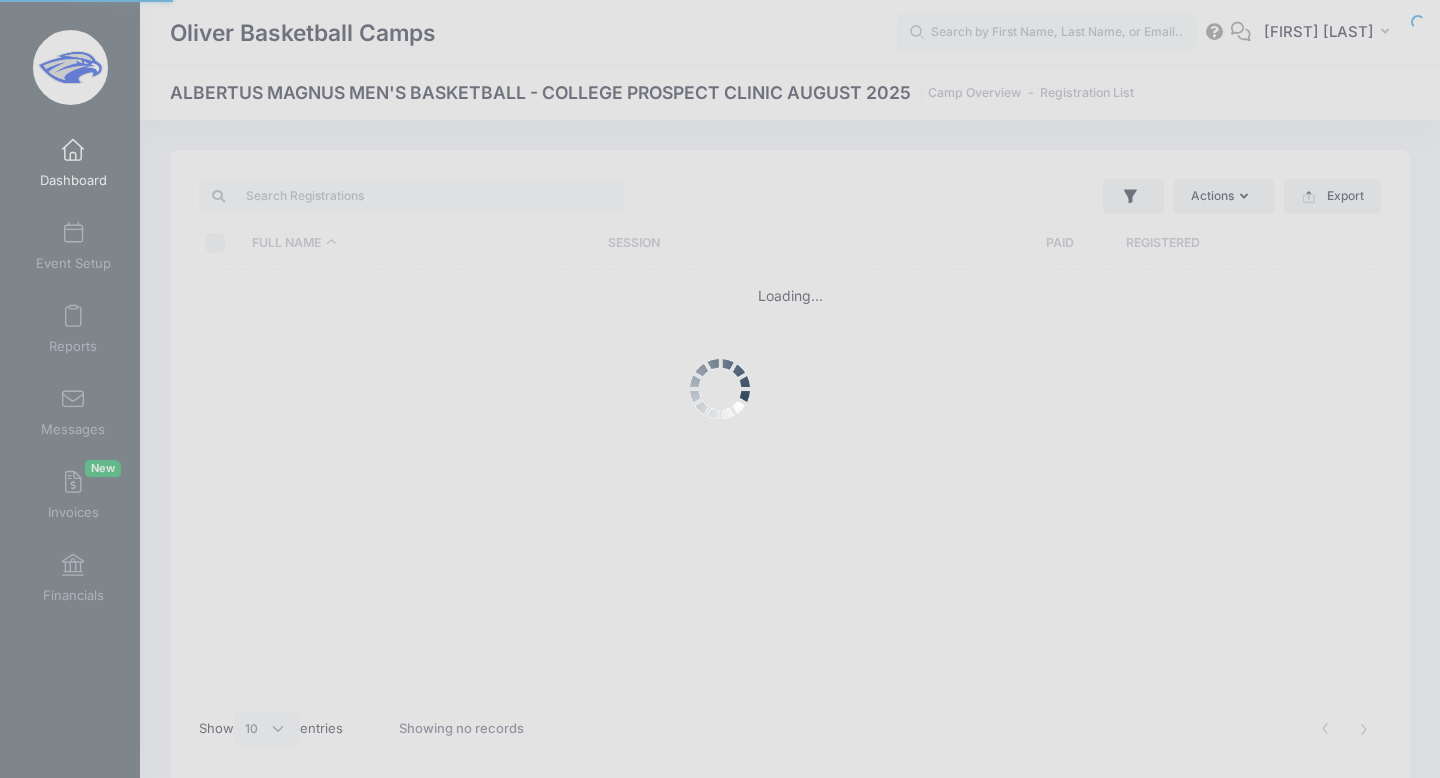 scroll, scrollTop: 0, scrollLeft: 0, axis: both 